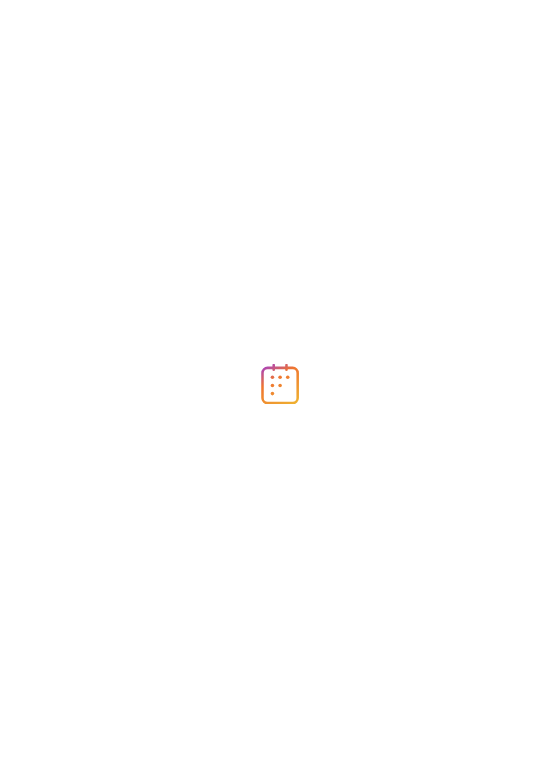 scroll, scrollTop: 0, scrollLeft: 0, axis: both 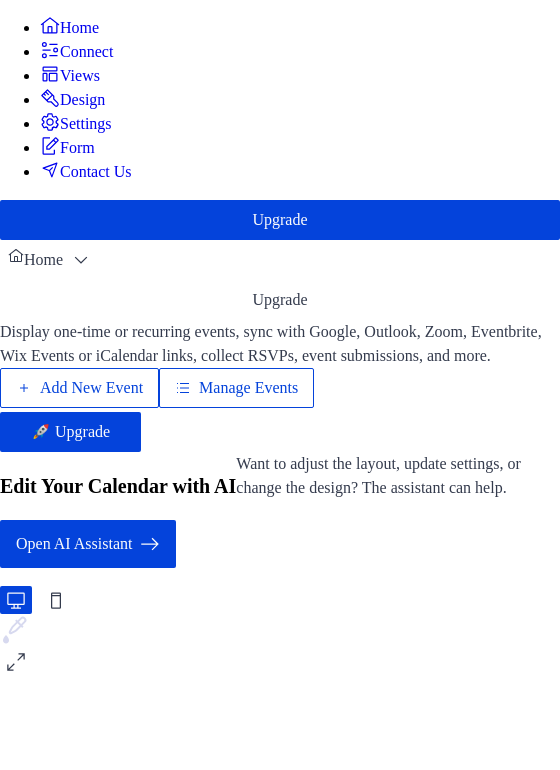 click on "Add New Event" at bounding box center [91, 388] 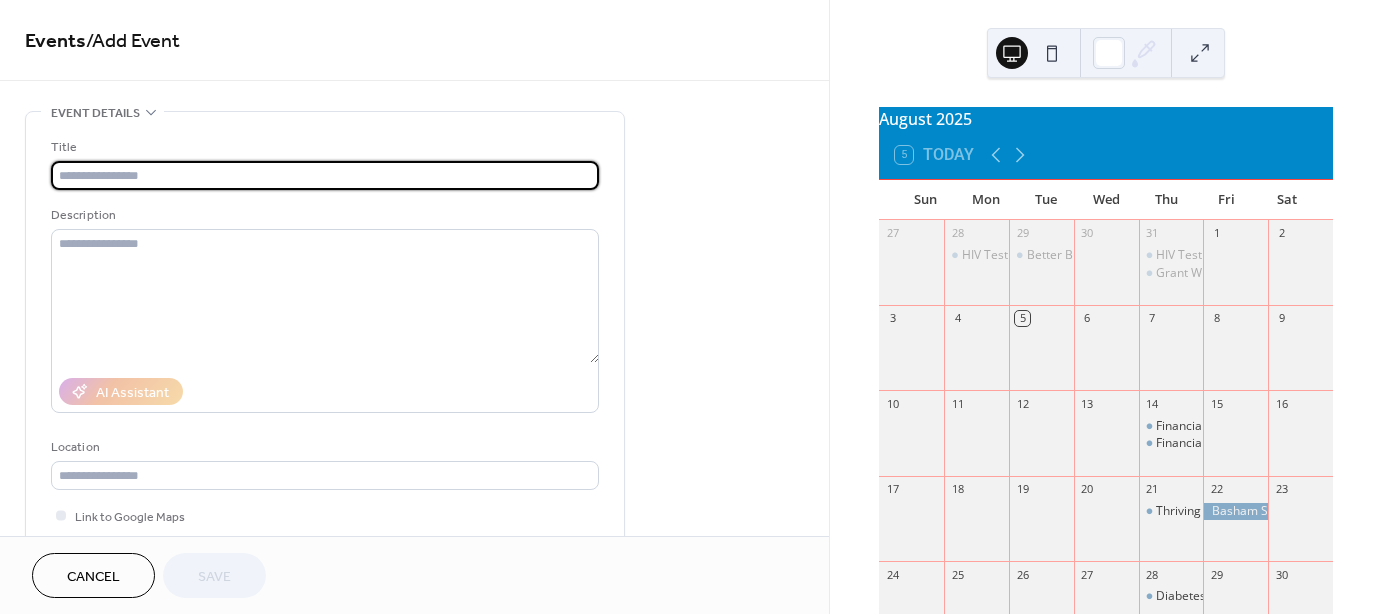 scroll, scrollTop: 0, scrollLeft: 0, axis: both 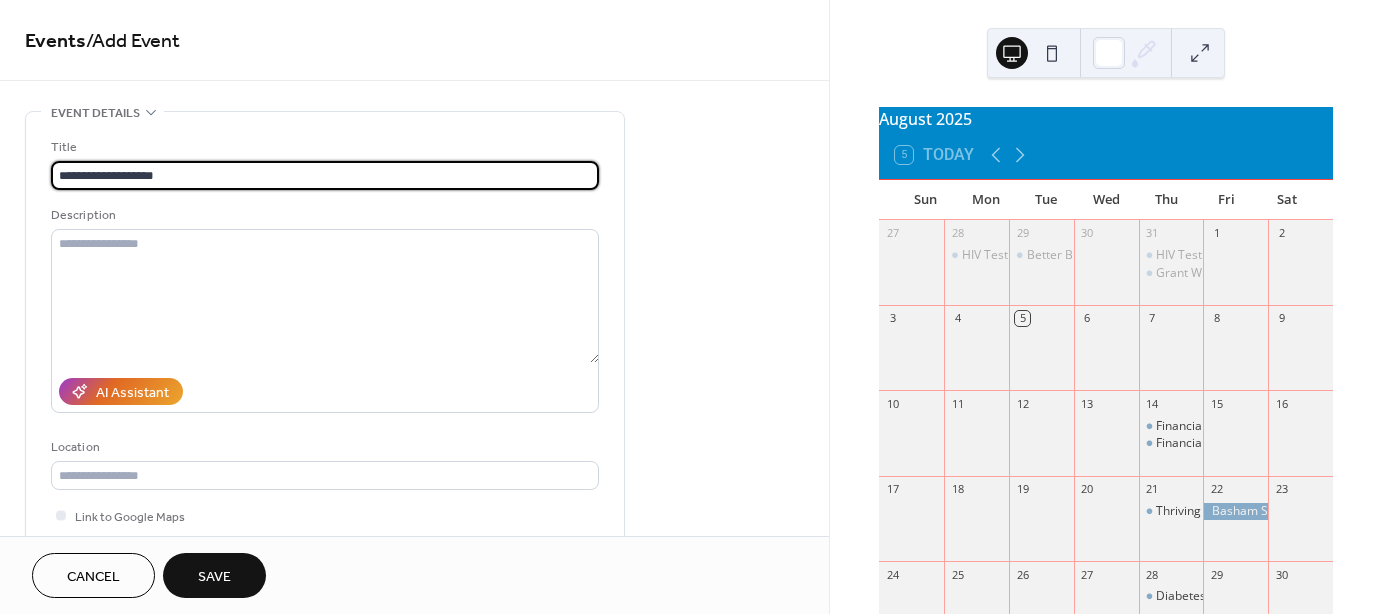 type on "**********" 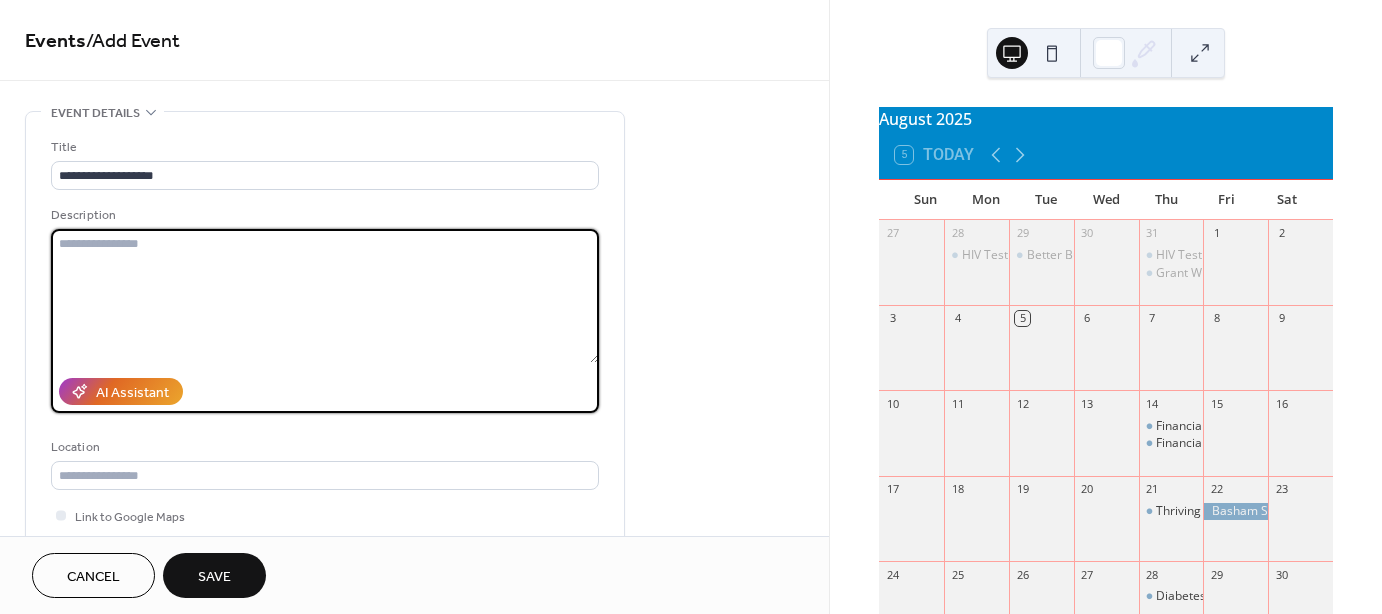 paste on "**********" 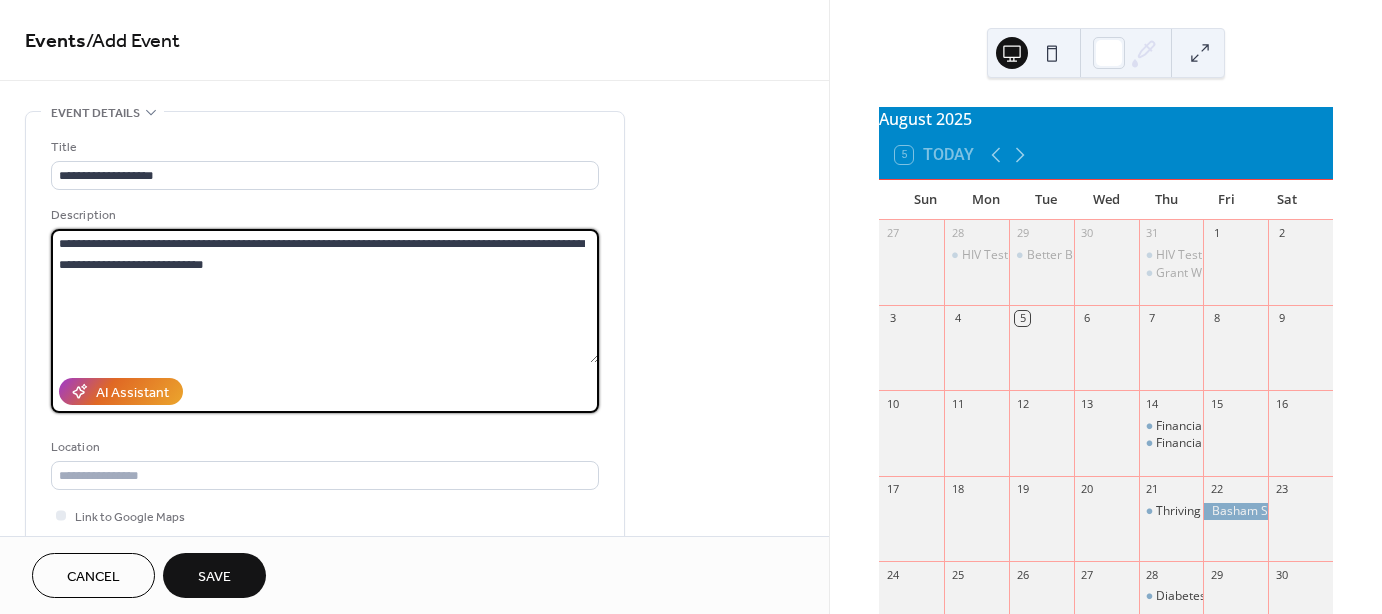 click on "**********" at bounding box center (325, 296) 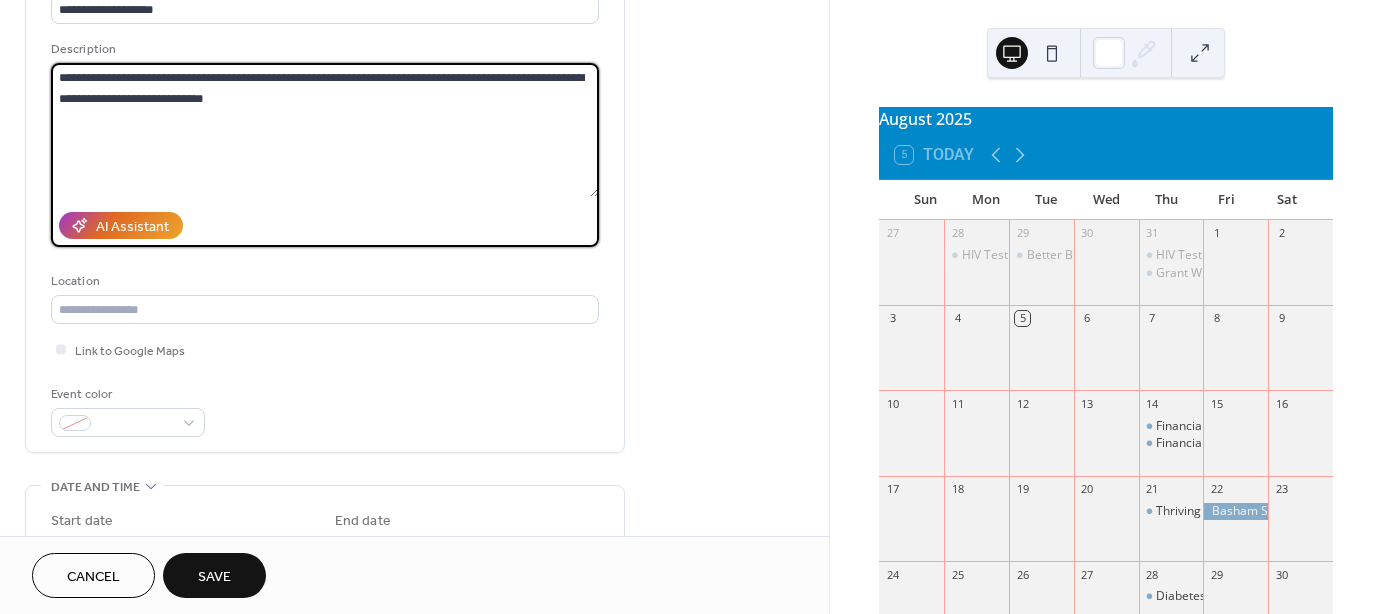 type on "**********" 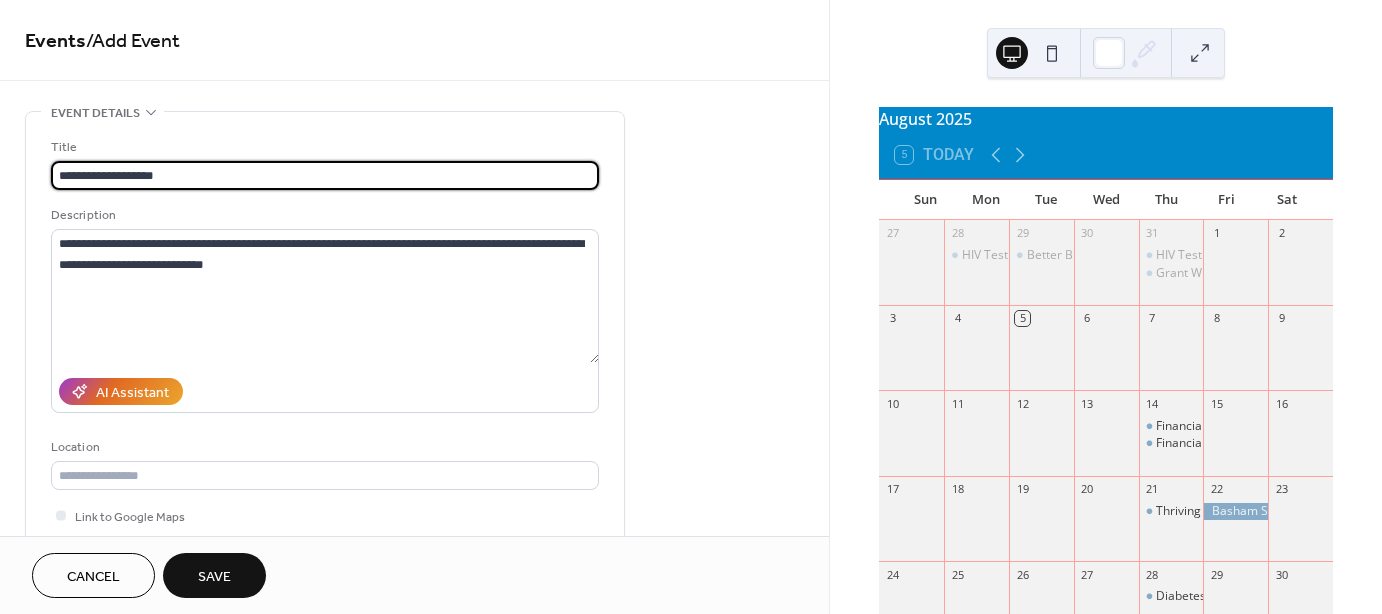 click on "**********" at bounding box center (325, 175) 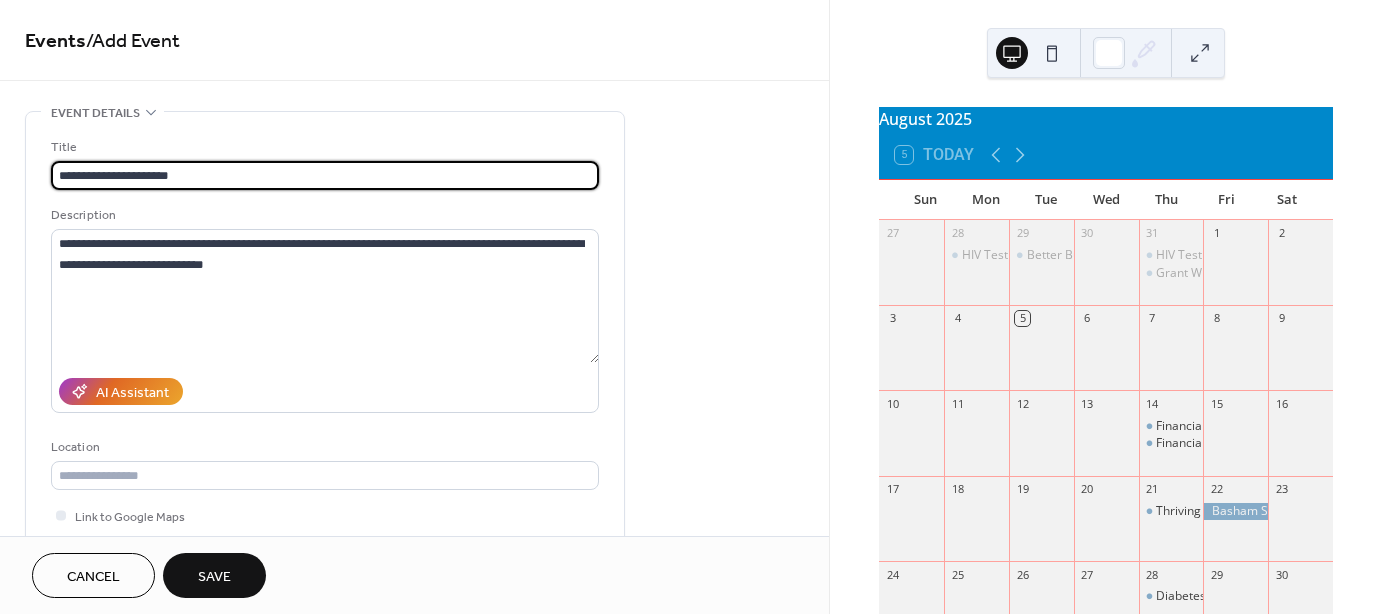 paste on "**********" 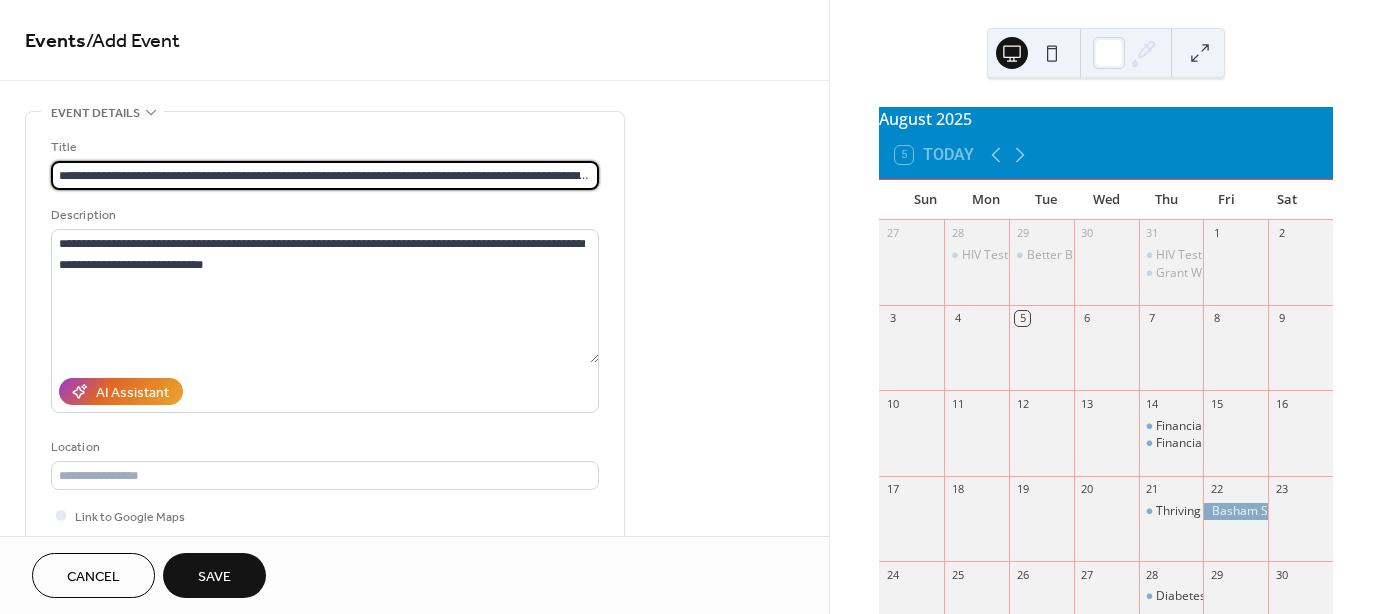 scroll, scrollTop: 0, scrollLeft: 301, axis: horizontal 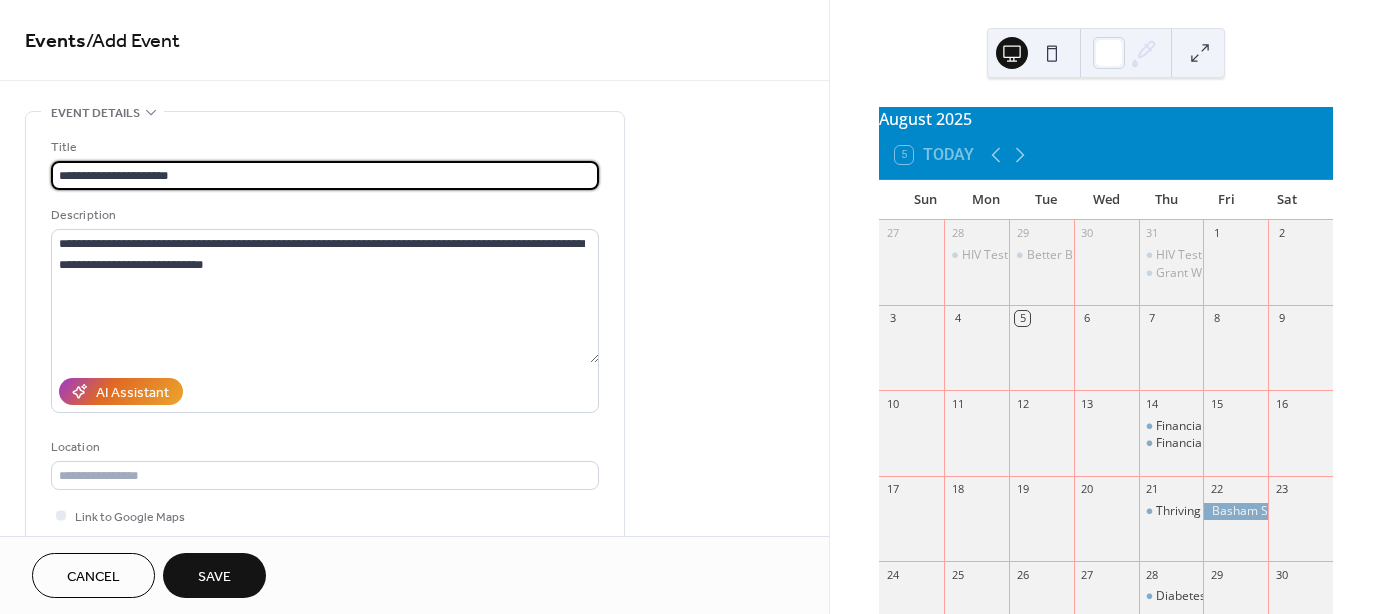 paste on "**********" 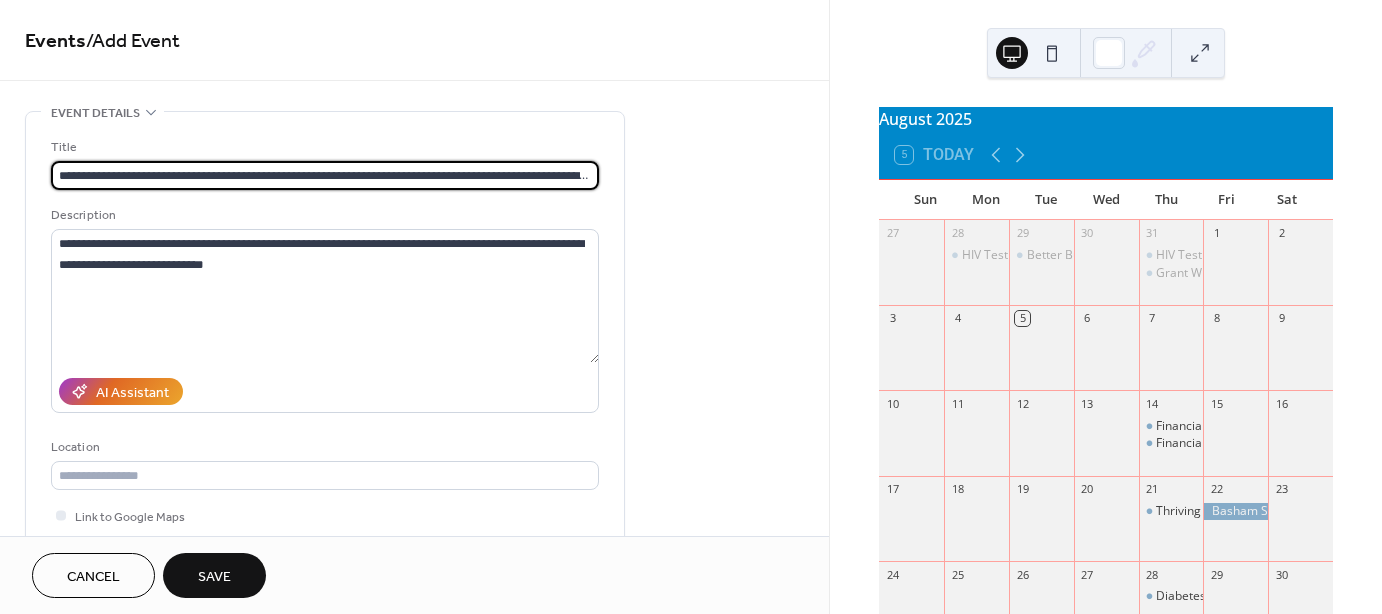 scroll, scrollTop: 0, scrollLeft: 301, axis: horizontal 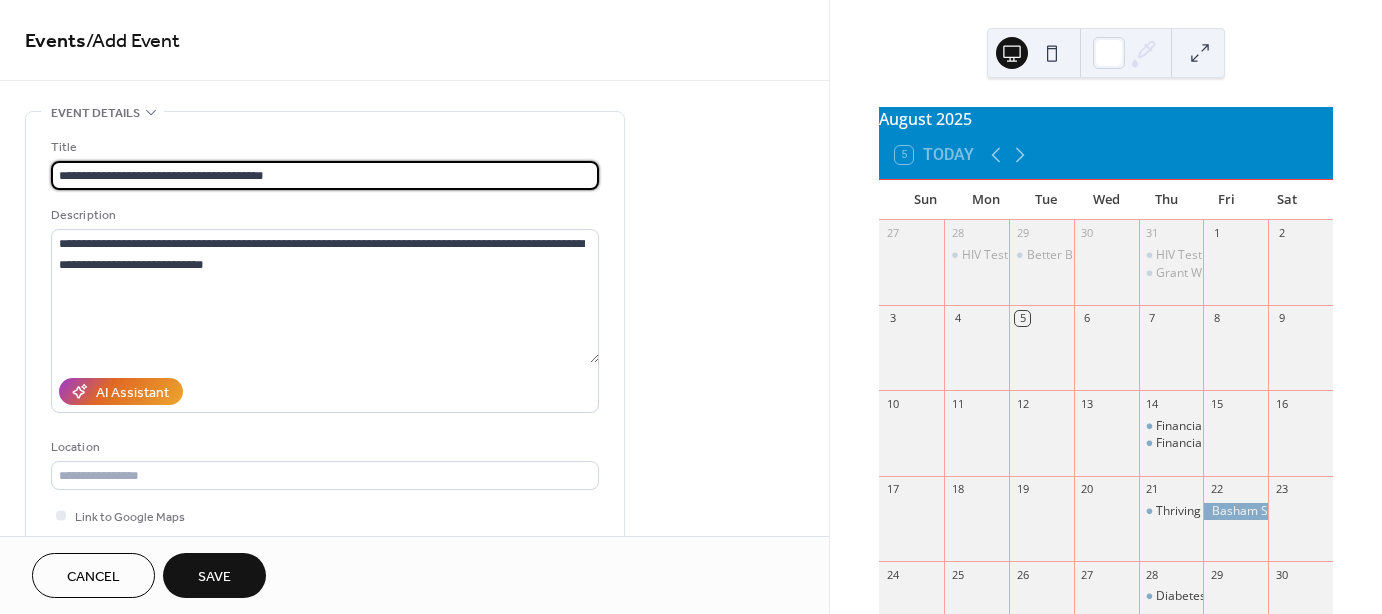 click on "**********" at bounding box center [325, 175] 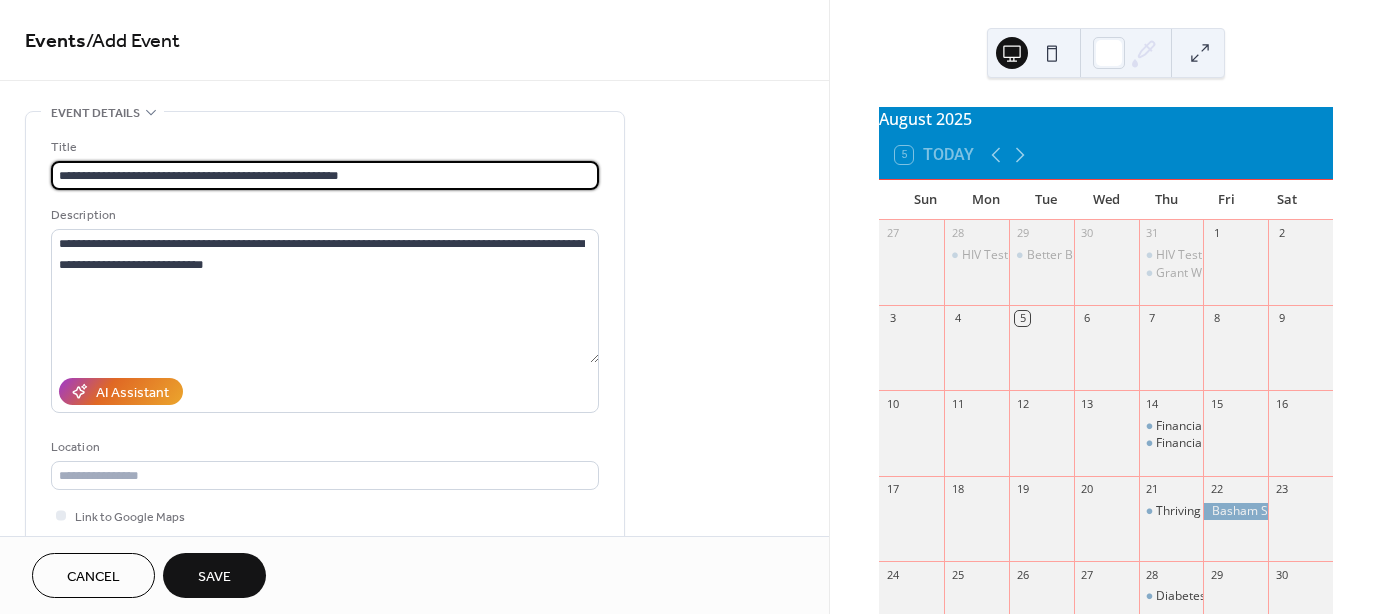 drag, startPoint x: 374, startPoint y: 173, endPoint x: 187, endPoint y: 171, distance: 187.0107 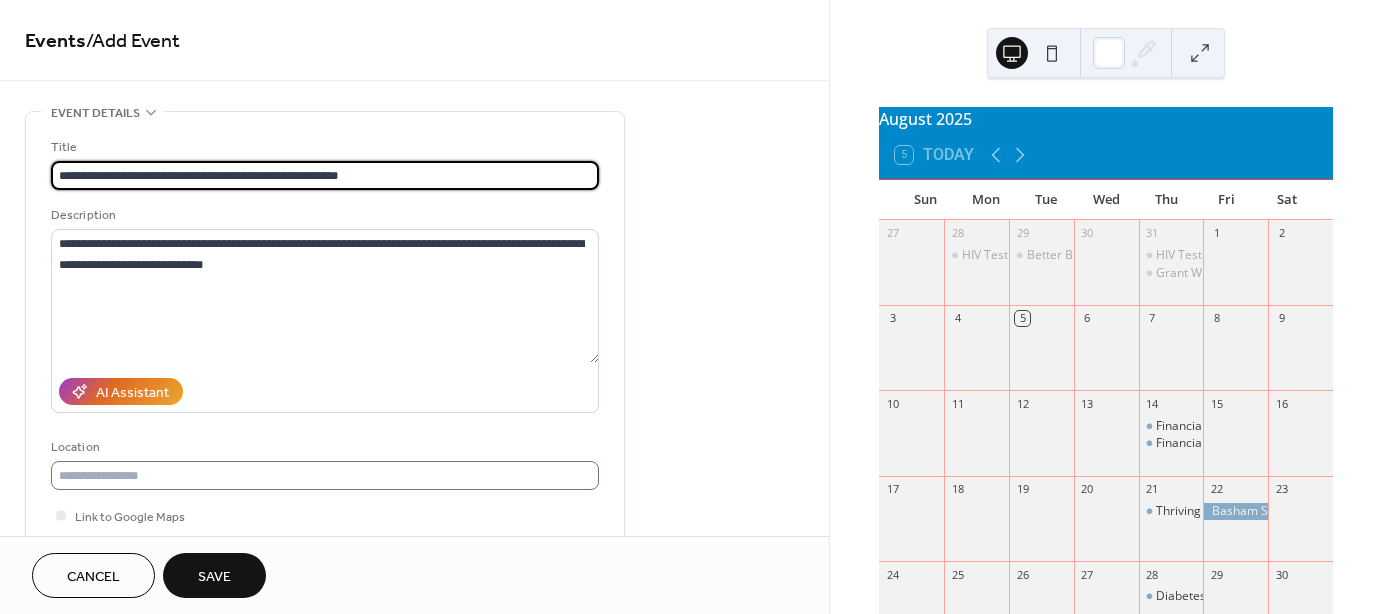 type on "**********" 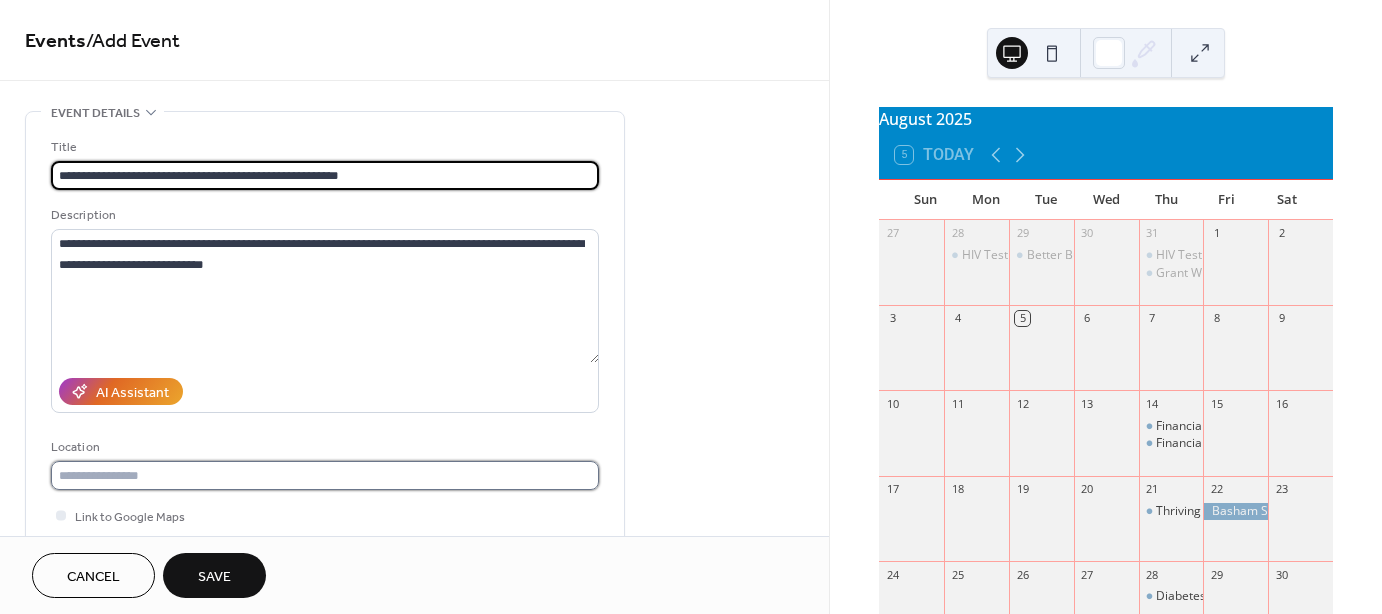 click at bounding box center [325, 475] 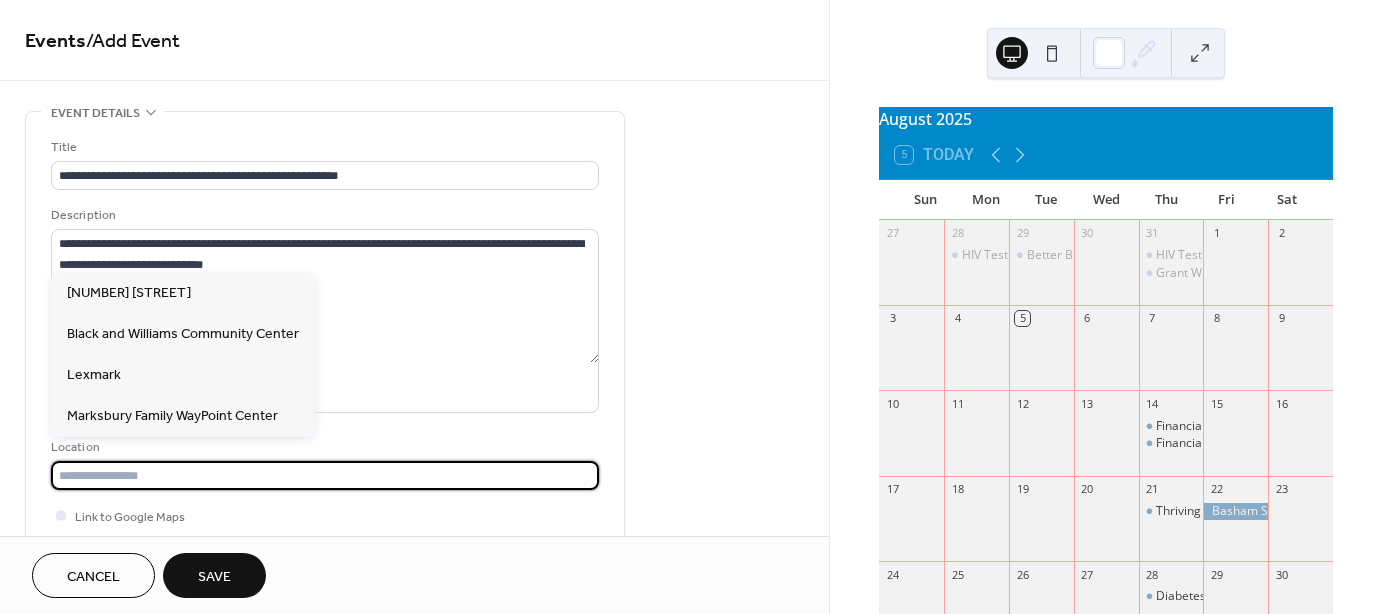 paste on "**********" 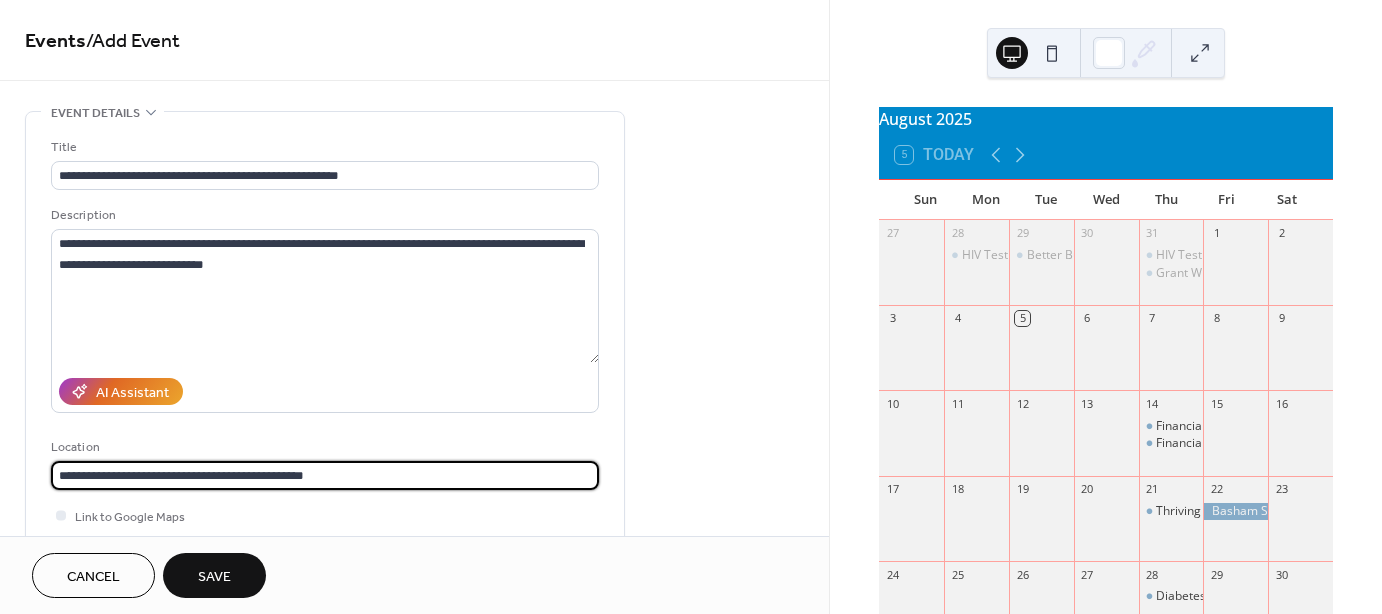 scroll, scrollTop: 1, scrollLeft: 0, axis: vertical 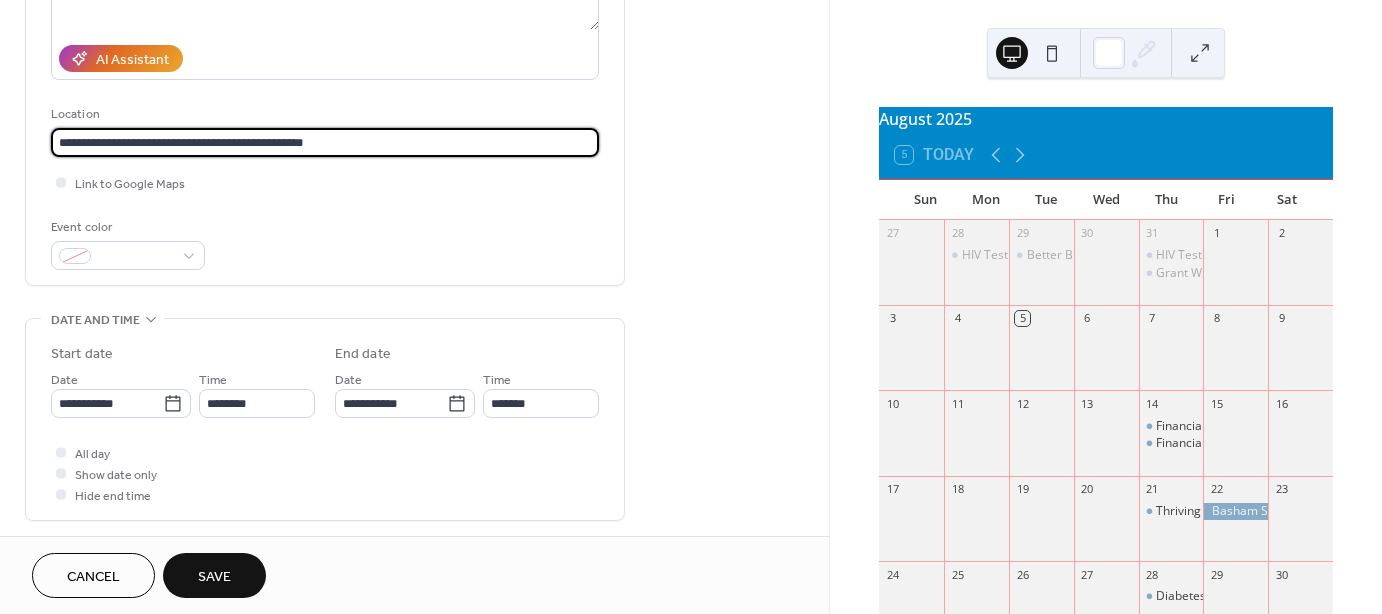 type on "**********" 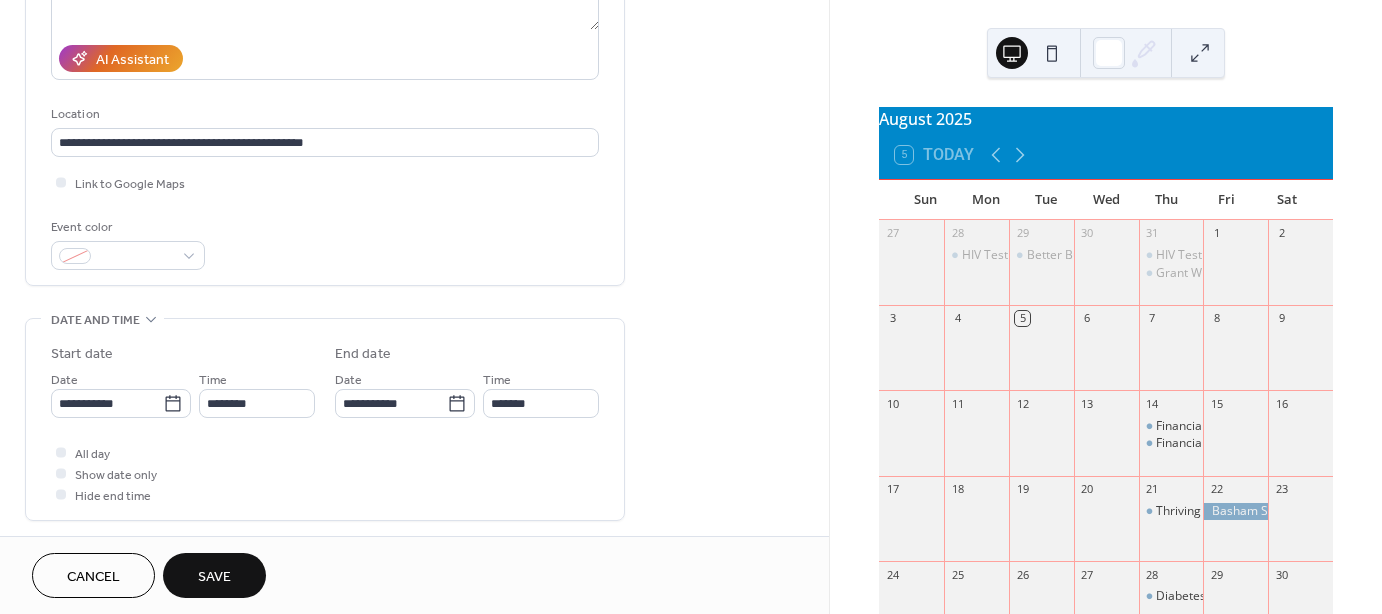 scroll, scrollTop: 0, scrollLeft: 0, axis: both 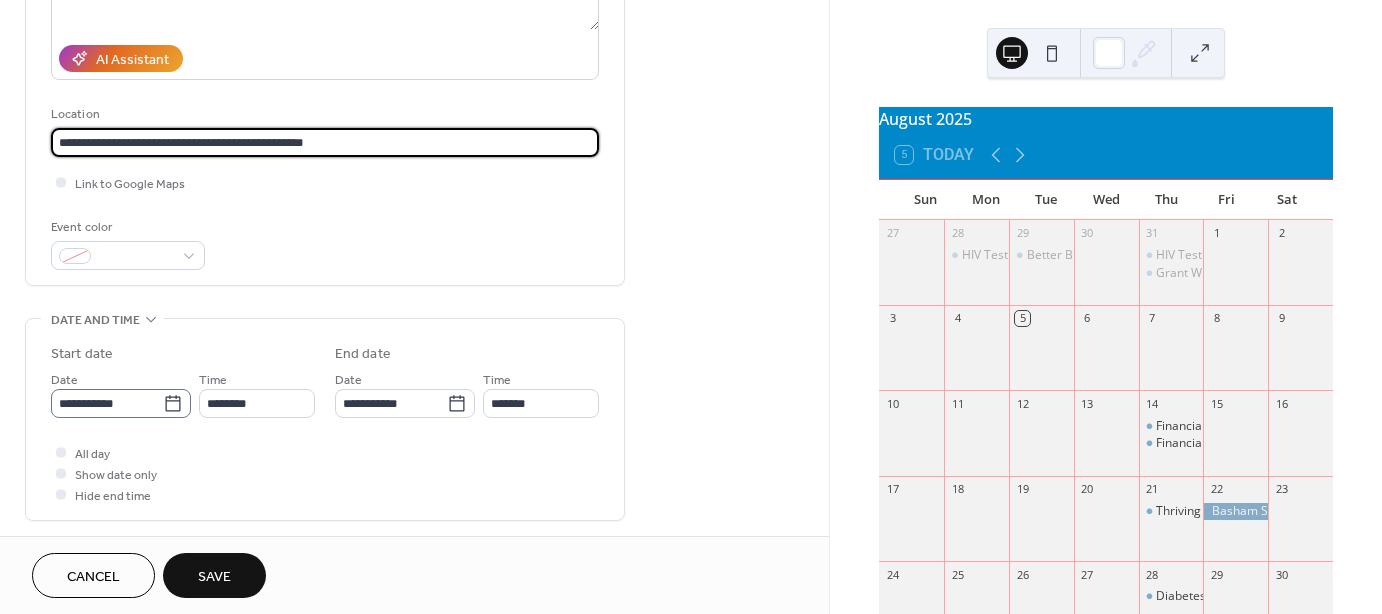 click 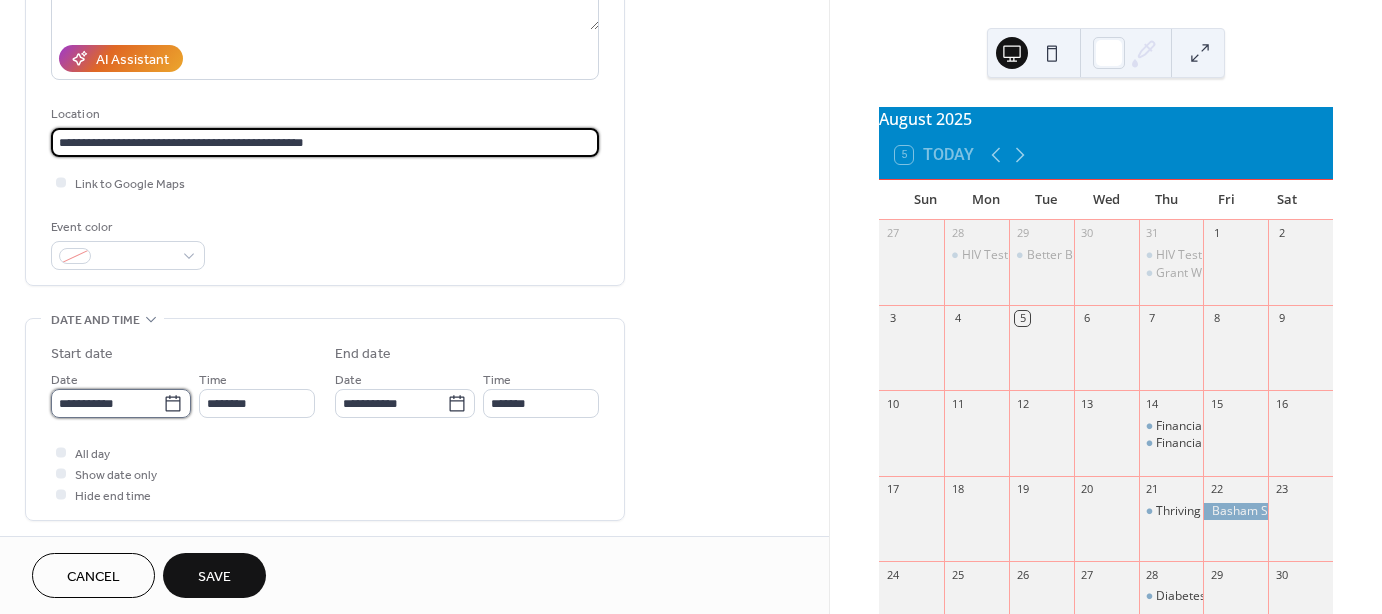 click on "**********" at bounding box center (107, 403) 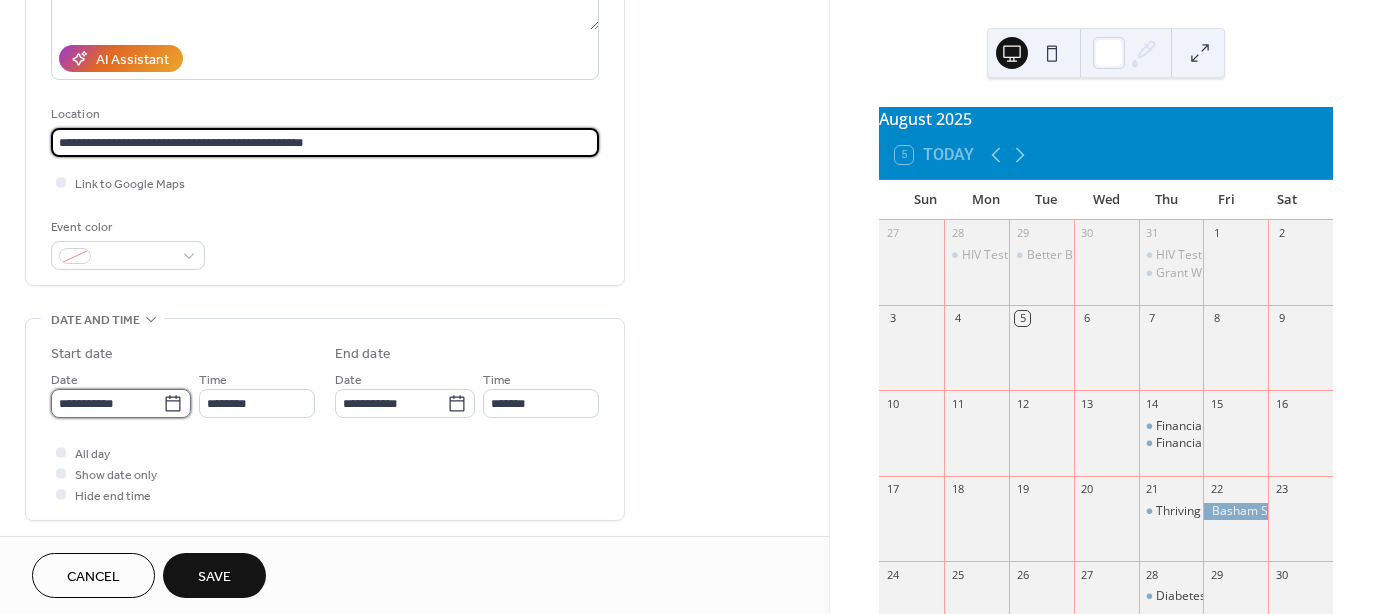 type 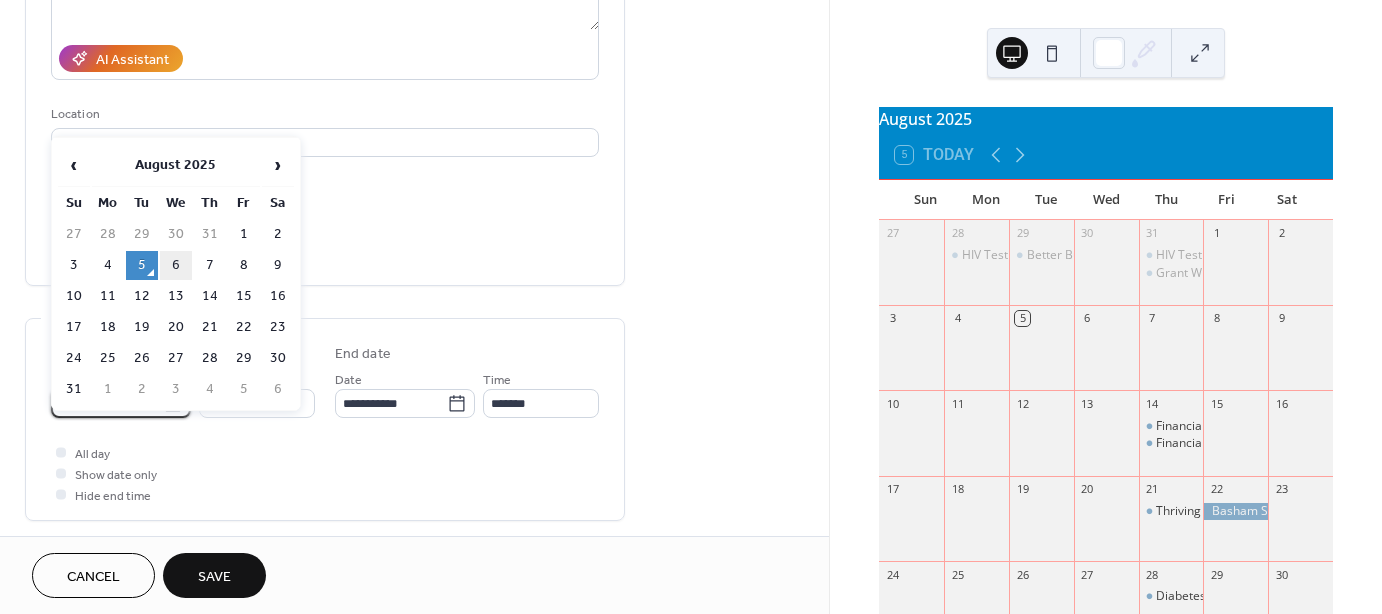 click on "6" at bounding box center [176, 265] 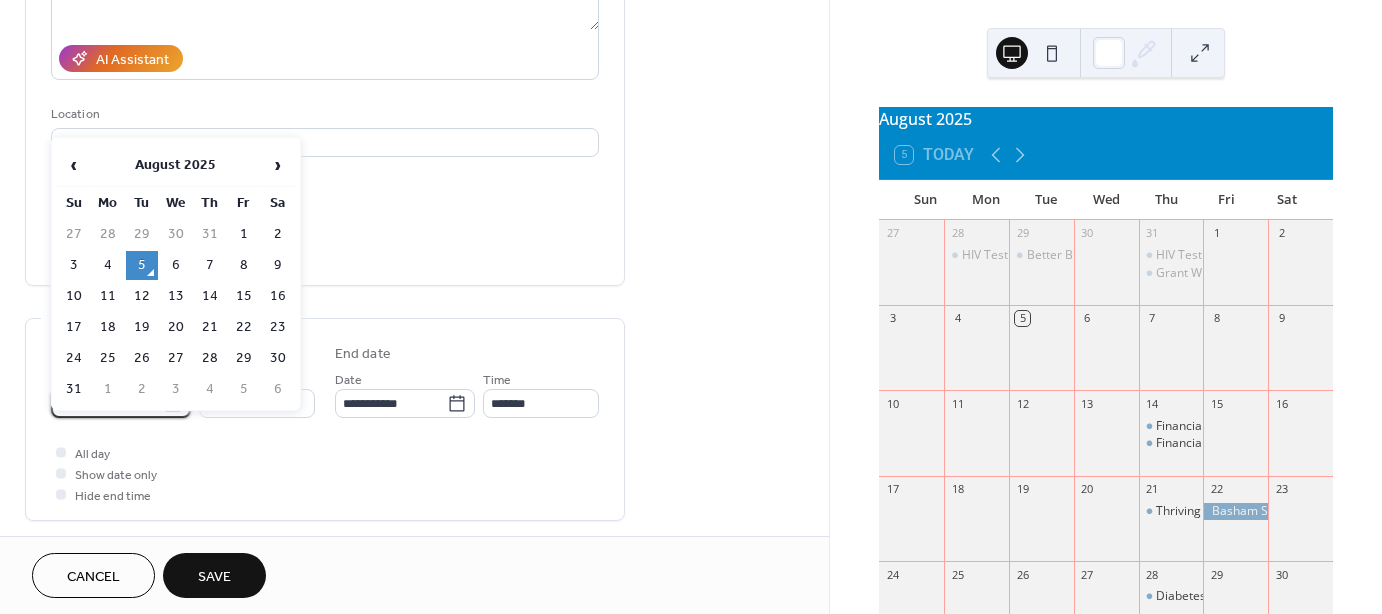 type on "**********" 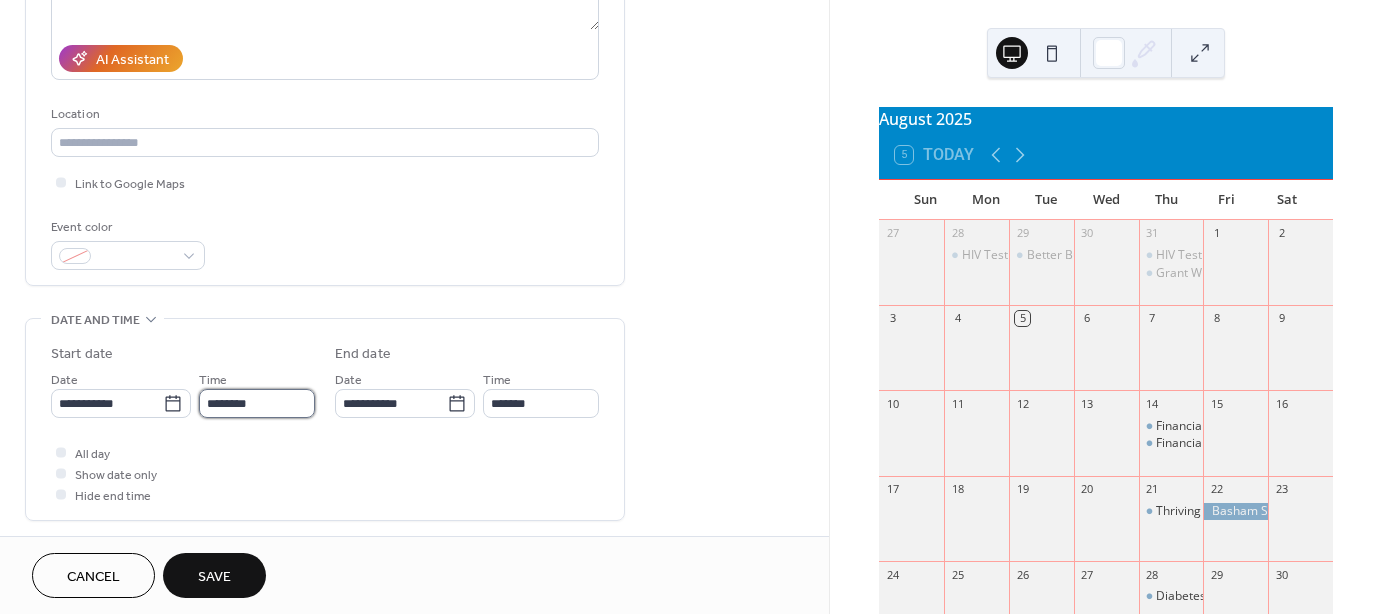 click on "********" at bounding box center [257, 403] 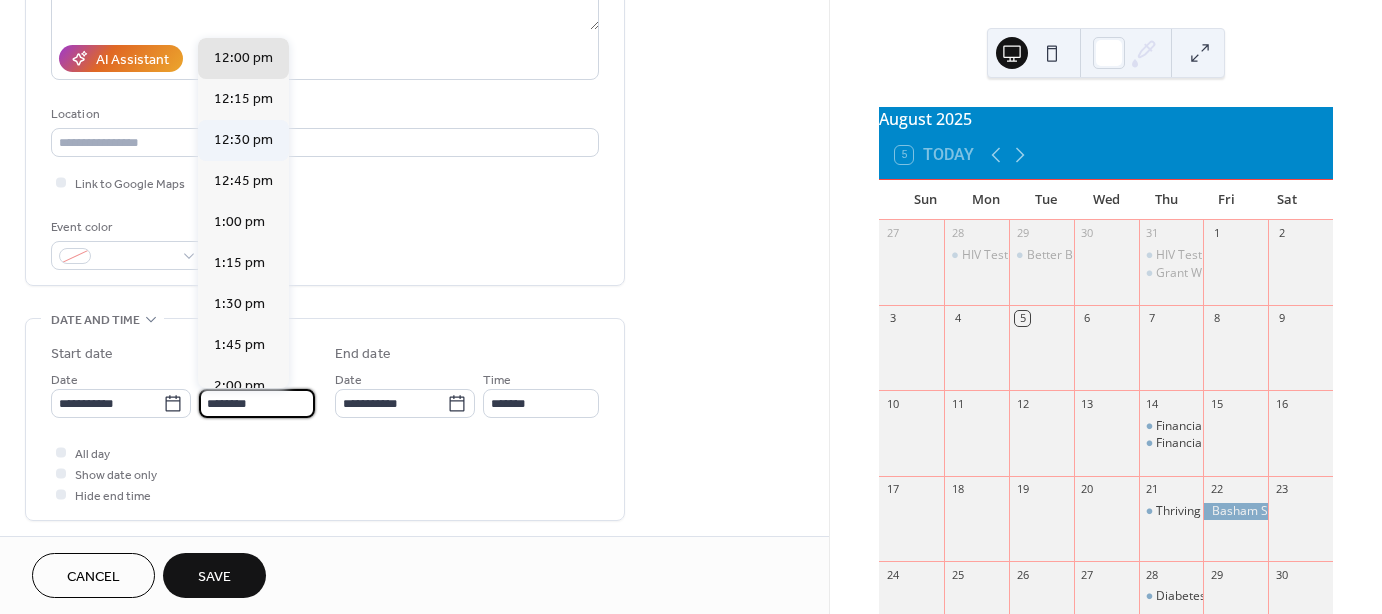 scroll, scrollTop: 1801, scrollLeft: 0, axis: vertical 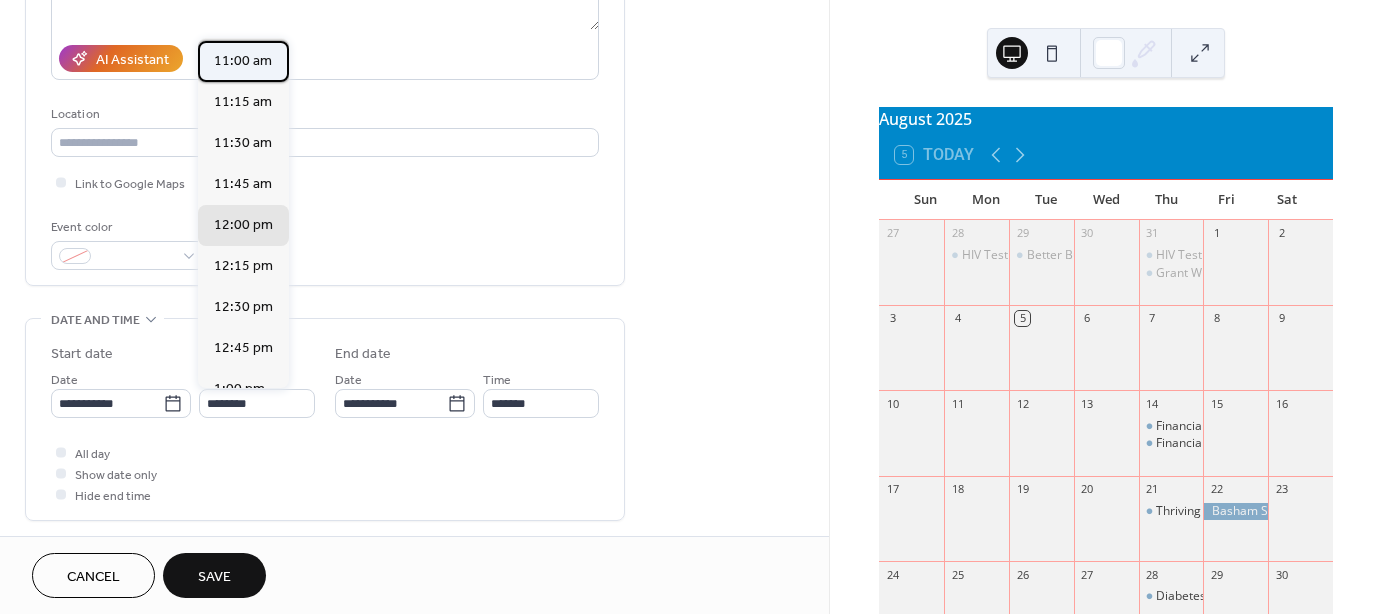 click on "11:00 am" at bounding box center [243, 60] 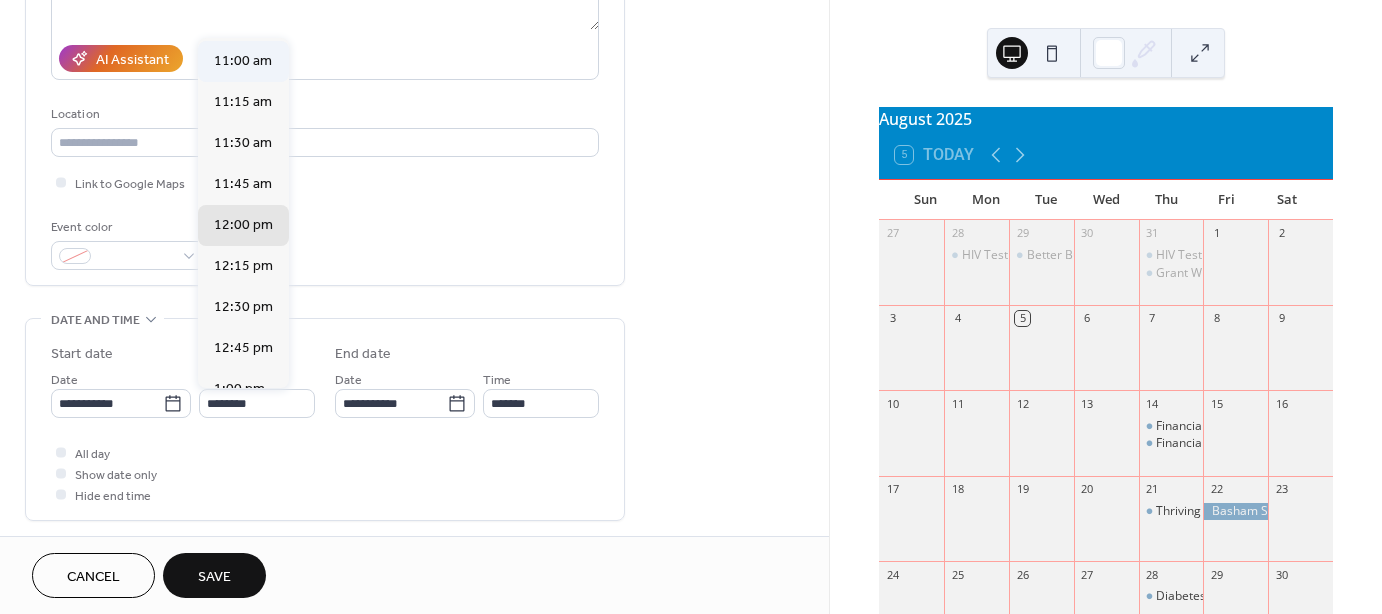 type on "********" 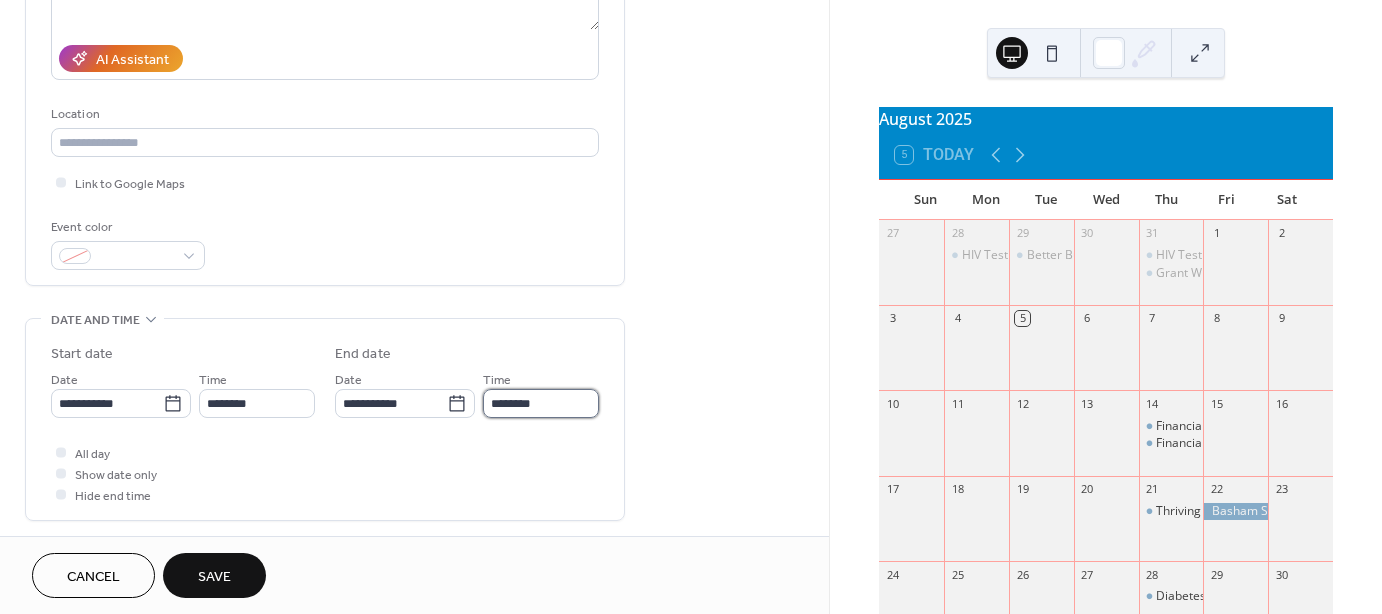 click on "********" at bounding box center (541, 403) 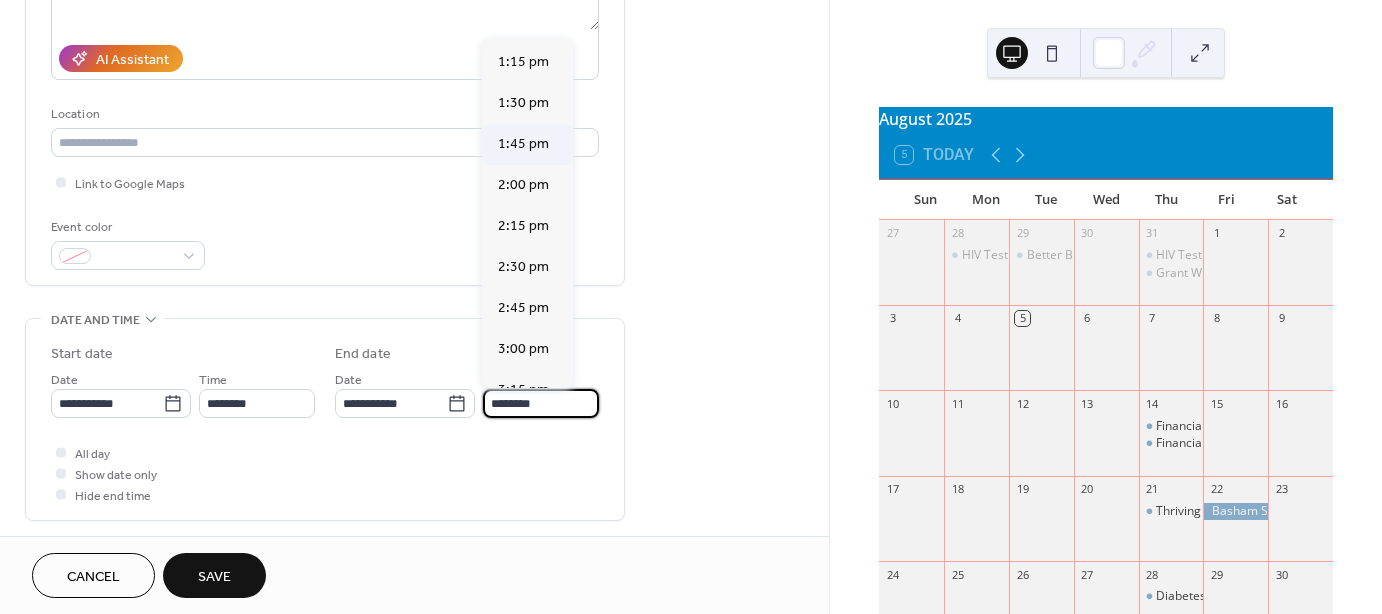 scroll, scrollTop: 333, scrollLeft: 0, axis: vertical 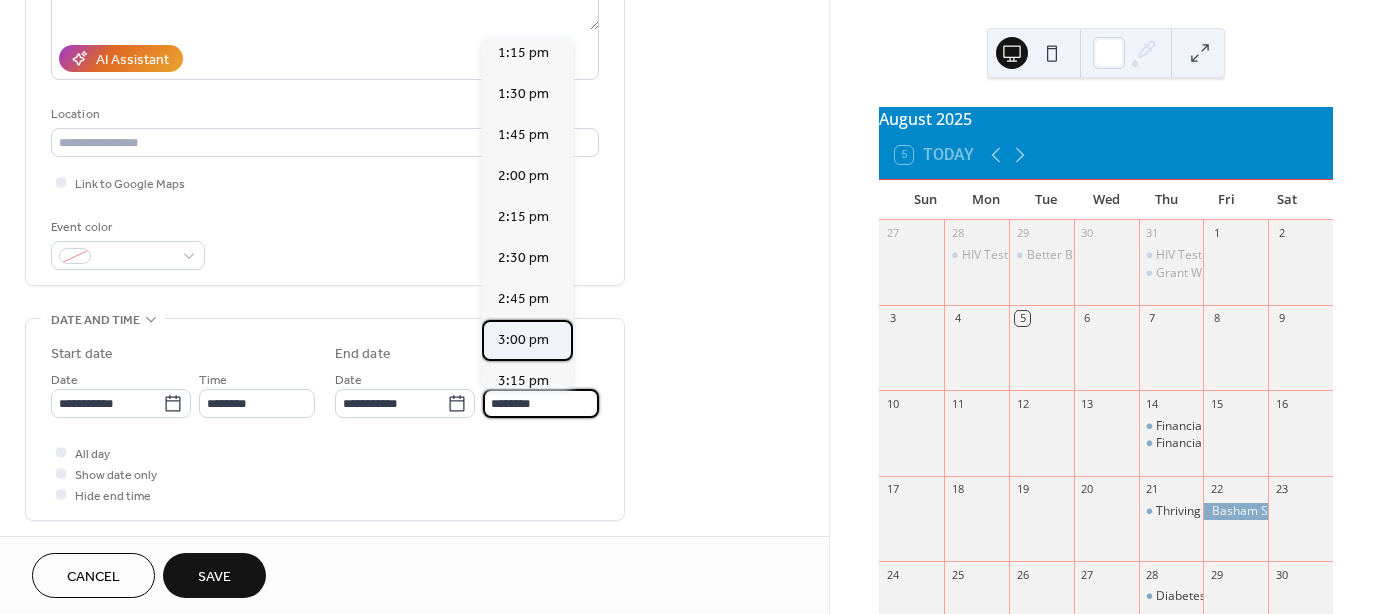 click on "3:00 pm" at bounding box center (523, 339) 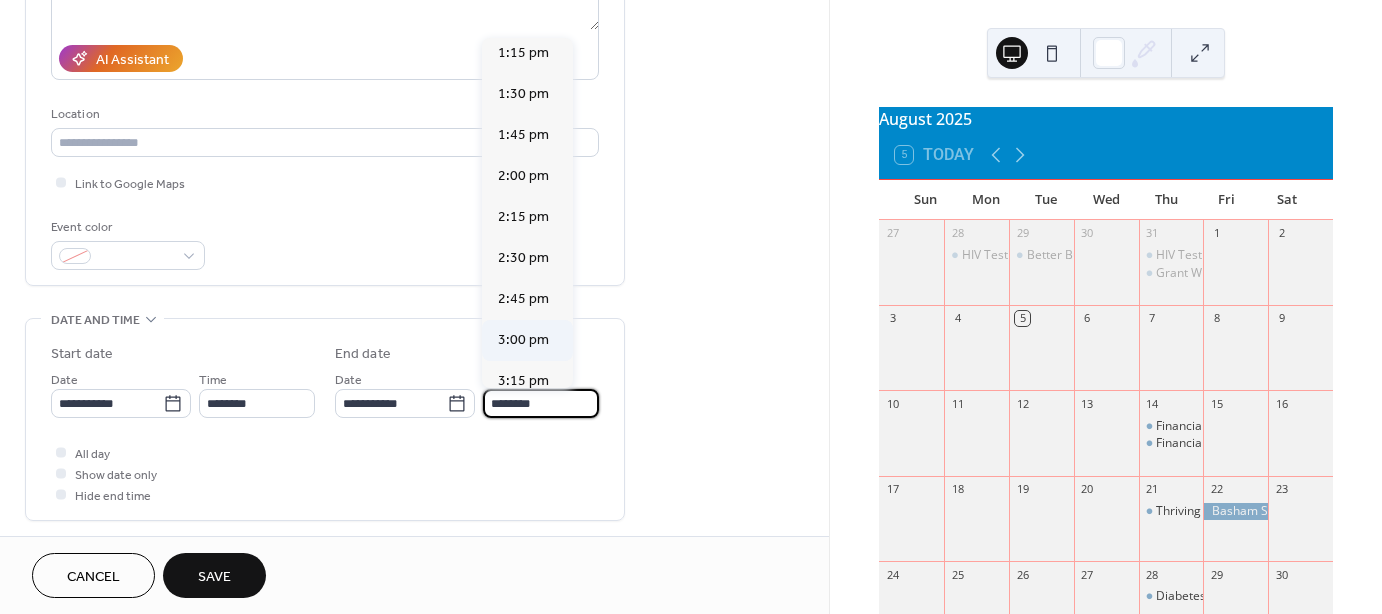 type on "*******" 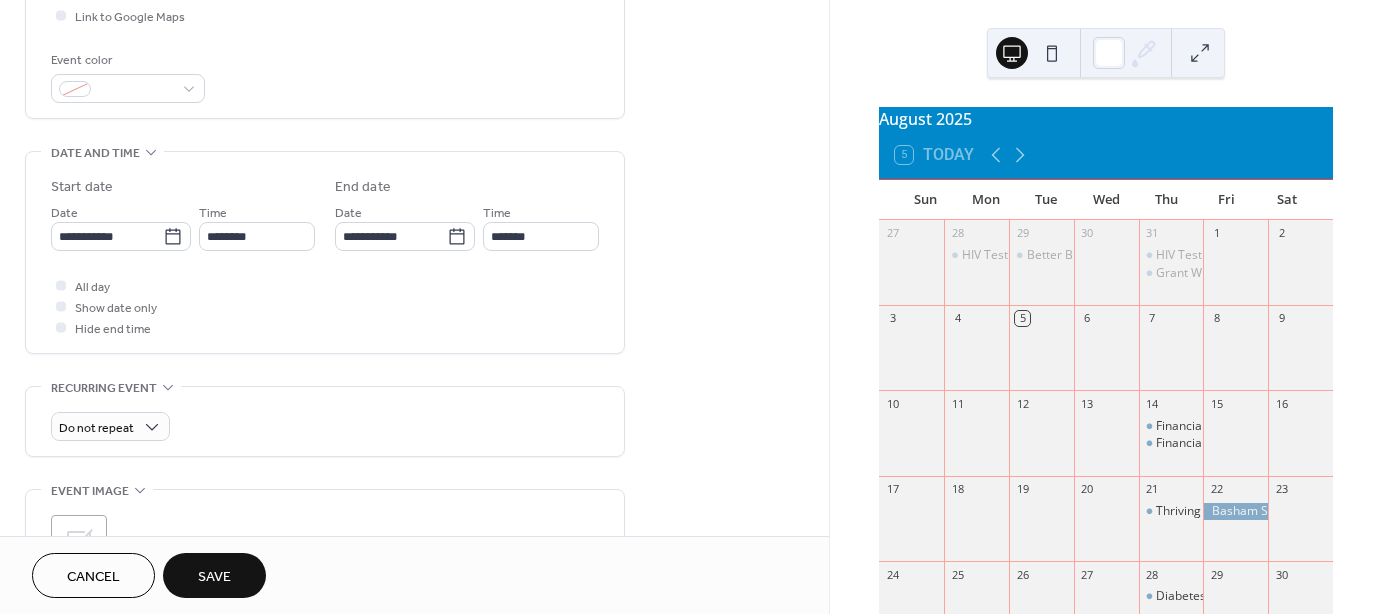 scroll, scrollTop: 666, scrollLeft: 0, axis: vertical 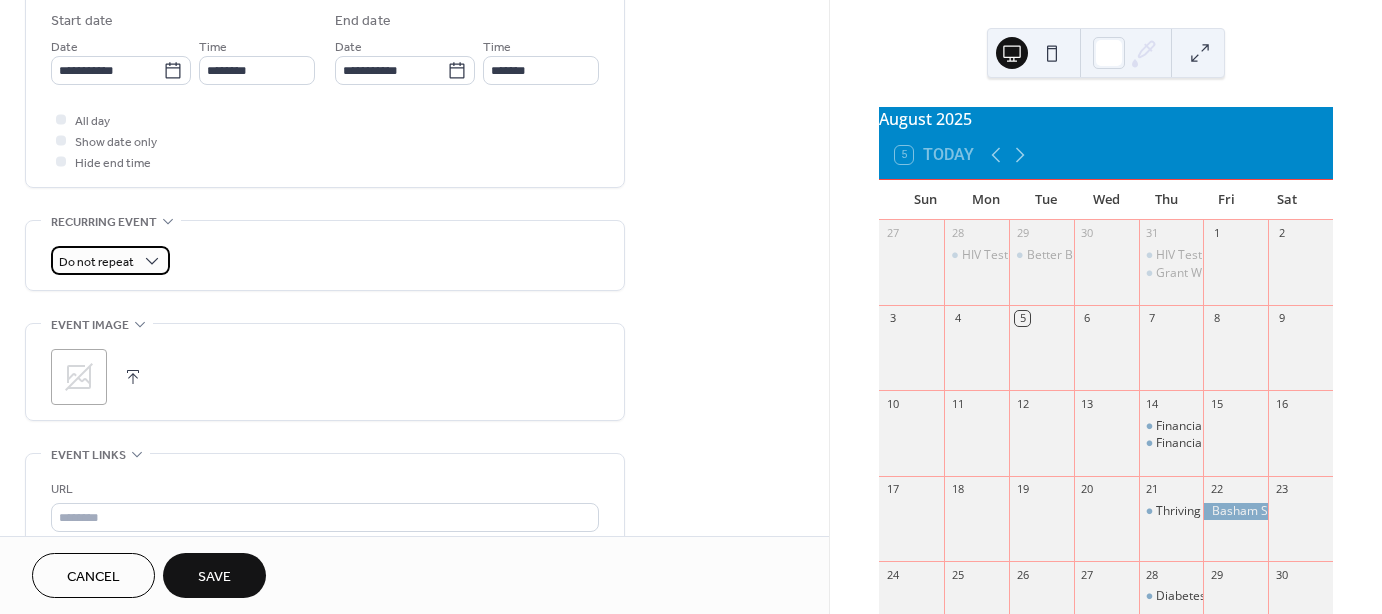 click on "Do not repeat" at bounding box center [110, 260] 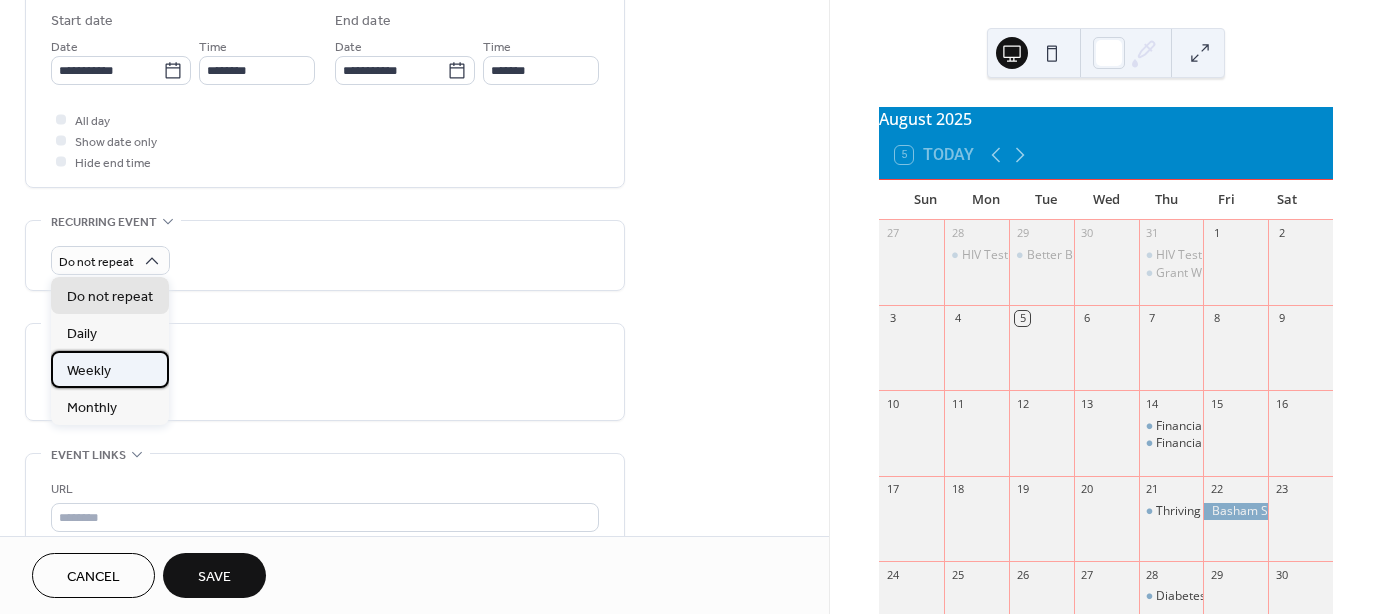click on "Weekly" at bounding box center [110, 369] 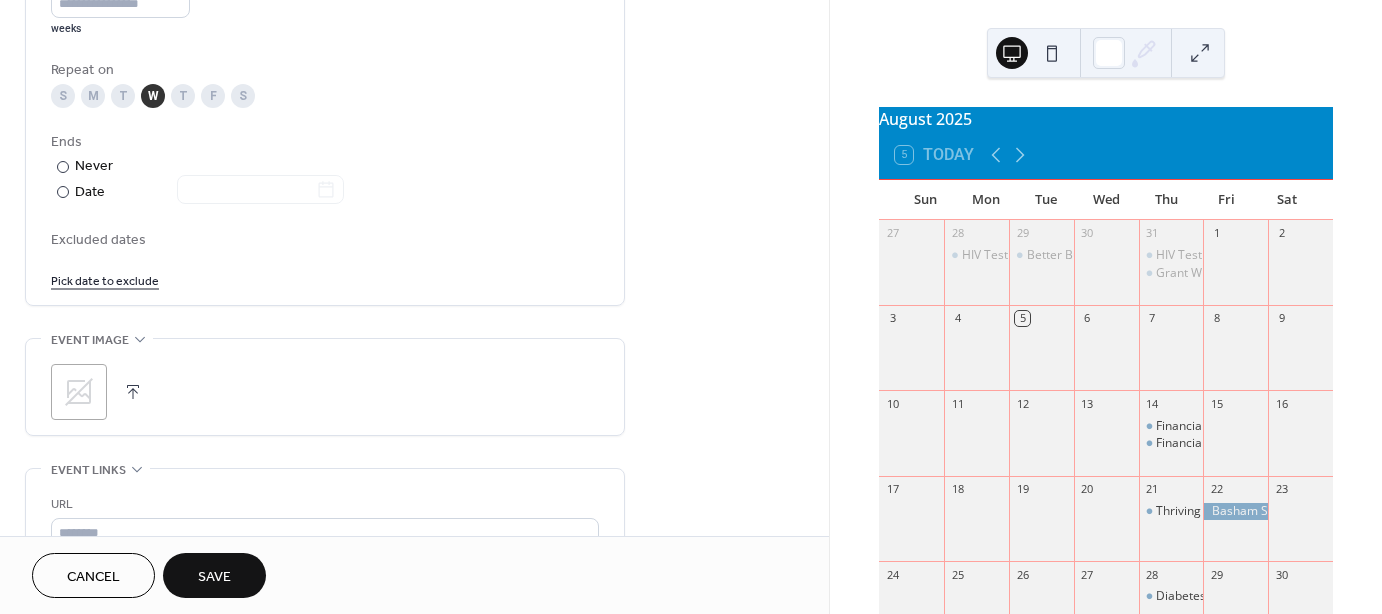 scroll, scrollTop: 1166, scrollLeft: 0, axis: vertical 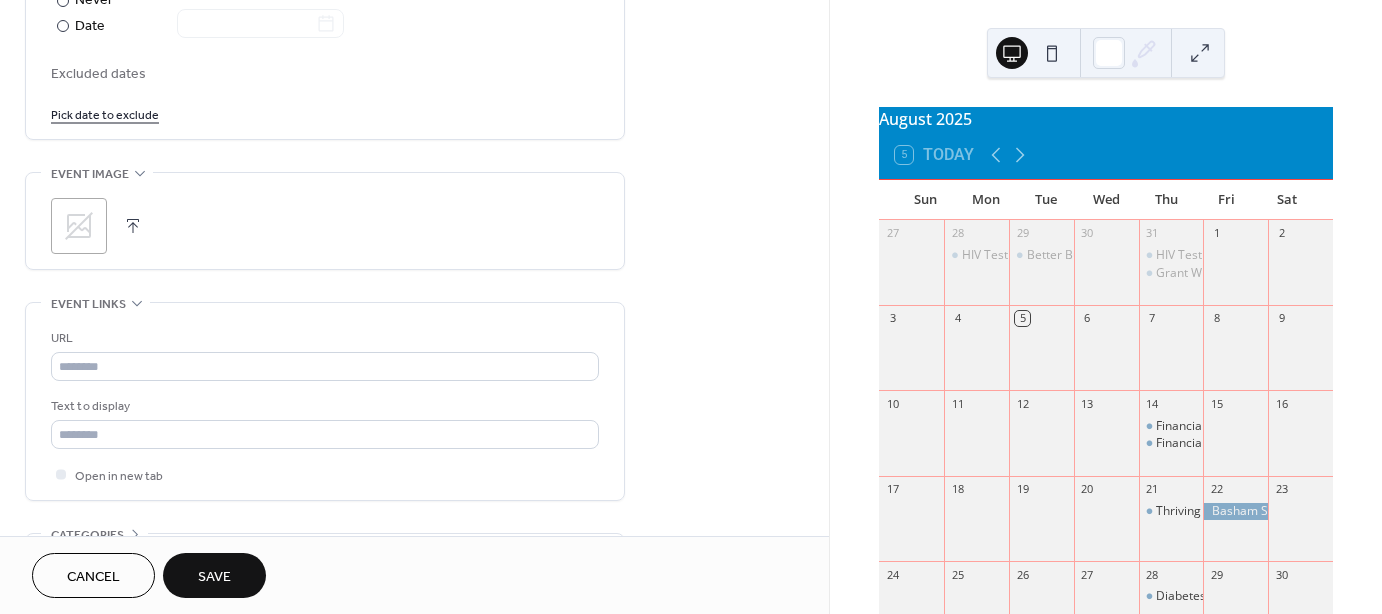 click 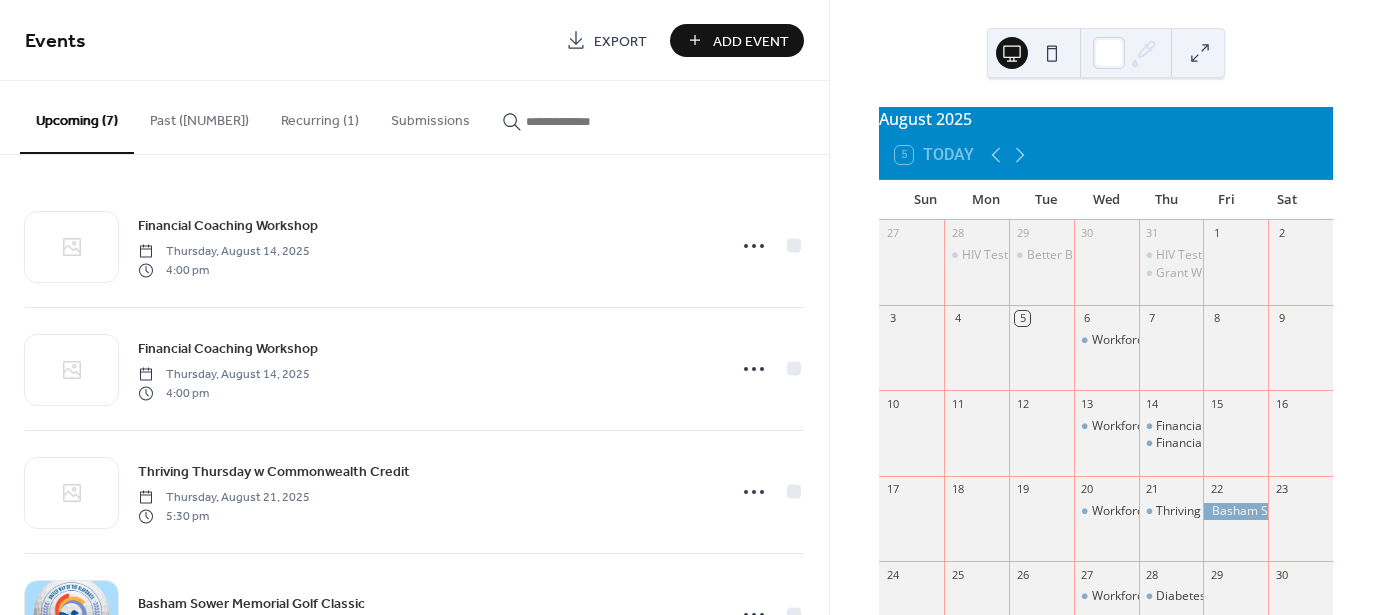 click on "August 2025 5 Today Sun Mon Tue Wed Thu Fri Sat 27 28 HIV Testing - Free & Anonymous  29 Better Budget Workshop  30 31 HIV Testing - Free & Anonymous  Grant Writing Workshop 1 2 3 4 5 6 Workforce Wednesday - Nicholasville YMCA Program Center  7 8 9 10 11 12 13 Workforce Wednesday - Nicholasville YMCA Program Center  14 Financial Coaching Workshop Financial Coaching Workshop 15 16 17 18 19 20 Workforce Wednesday - Nicholasville YMCA Program Center  21 Thriving Thursday w Commonwealth Credit  22 23 24 25 26 27 Workforce Wednesday - Nicholasville YMCA Program Center  28 Diabetes Workshop w/ Health Department 29 30 31 1 2 3 Workforce Wednesday - Nicholasville YMCA Program Center  4 Lexmark Leadership Breakfast 5 6 United Way Night: Lexington Legends" at bounding box center (1106, 307) 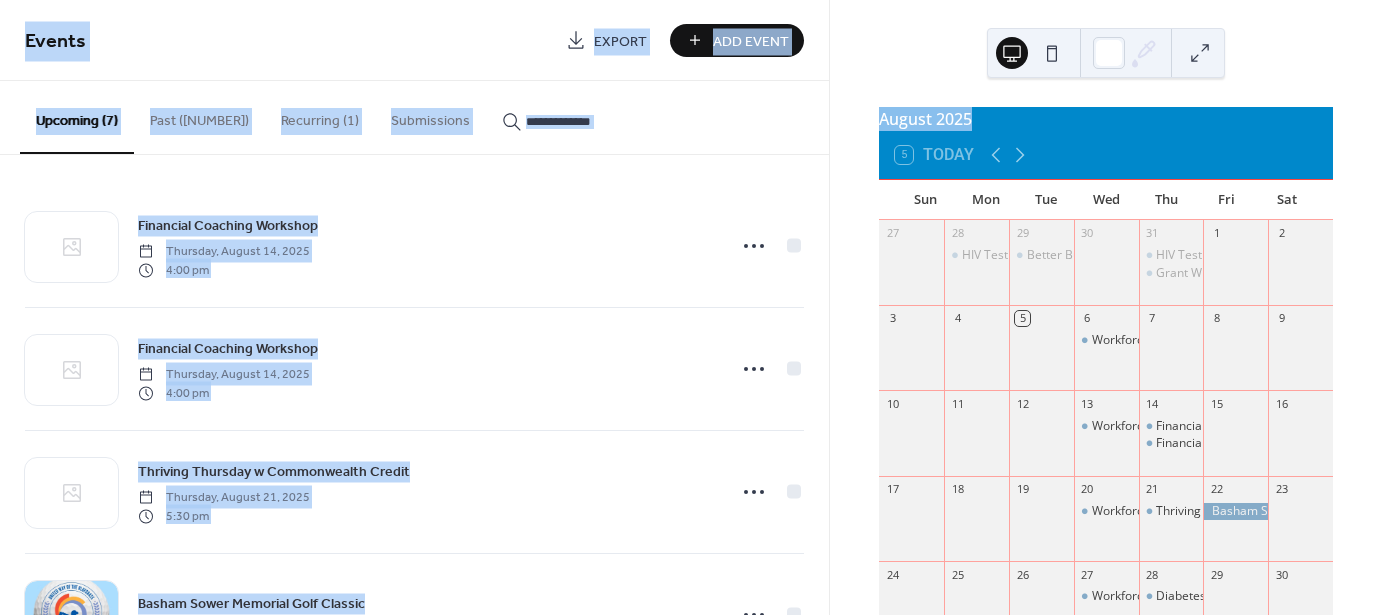 click on "August 2025 5 Today Sun Mon Tue Wed Thu Fri Sat 27 28 HIV Testing - Free & Anonymous  29 Better Budget Workshop  30 31 HIV Testing - Free & Anonymous  Grant Writing Workshop 1 2 3 4 5 6 Workforce Wednesday - Nicholasville YMCA Program Center  7 8 9 10 11 12 13 Workforce Wednesday - Nicholasville YMCA Program Center  14 Financial Coaching Workshop Financial Coaching Workshop 15 16 17 18 19 20 Workforce Wednesday - Nicholasville YMCA Program Center  21 Thriving Thursday w Commonwealth Credit  22 23 24 25 26 27 Workforce Wednesday - Nicholasville YMCA Program Center  28 Diabetes Workshop w/ Health Department 29 30 31 1 2 3 Workforce Wednesday - Nicholasville YMCA Program Center  4 Lexmark Leadership Breakfast 5 6 United Way Night: Lexington Legends" at bounding box center [1106, 307] 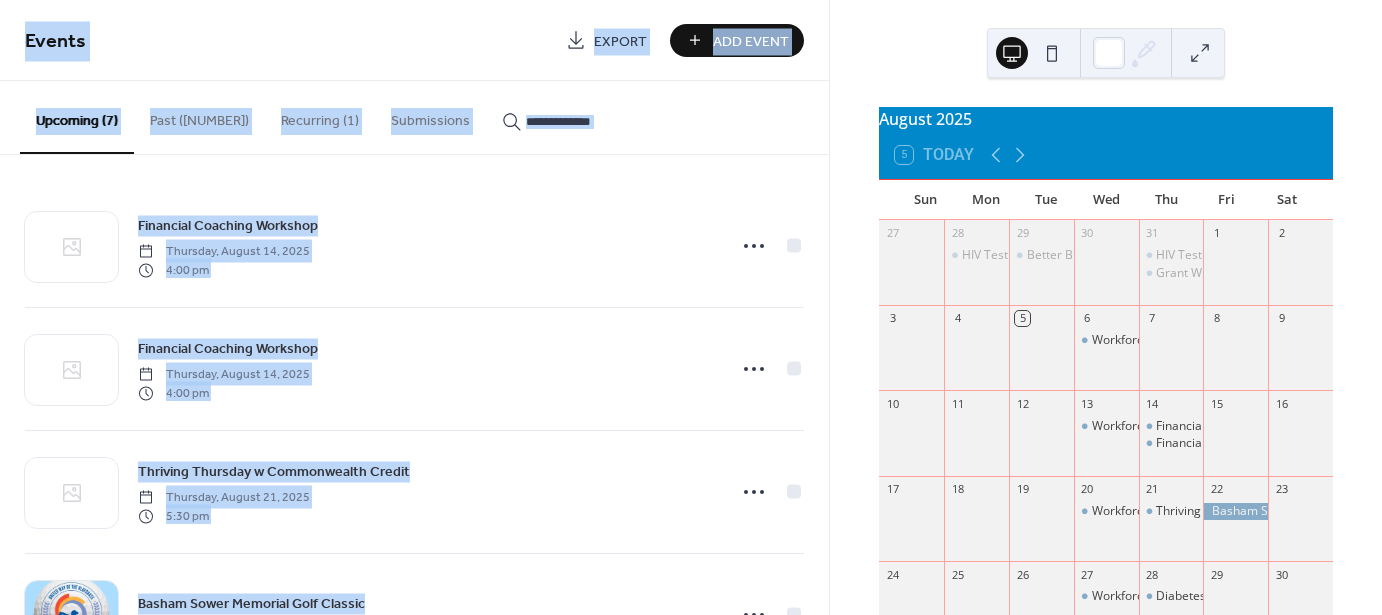 click on "August 2025 5 Today Sun Mon Tue Wed Thu Fri Sat 27 28 HIV Testing - Free & Anonymous  29 Better Budget Workshop  30 31 HIV Testing - Free & Anonymous  Grant Writing Workshop 1 2 3 4 5 6 Workforce Wednesday - Nicholasville YMCA Program Center  7 8 9 10 11 12 13 Workforce Wednesday - Nicholasville YMCA Program Center  14 Financial Coaching Workshop Financial Coaching Workshop 15 16 17 18 19 20 Workforce Wednesday - Nicholasville YMCA Program Center  21 Thriving Thursday w Commonwealth Credit  22 23 24 25 26 27 Workforce Wednesday - Nicholasville YMCA Program Center  28 Diabetes Workshop w/ Health Department 29 30 31 1 2 3 Workforce Wednesday - Nicholasville YMCA Program Center  4 Lexmark Leadership Breakfast 5 6 United Way Night: Lexington Legends" at bounding box center [1106, 307] 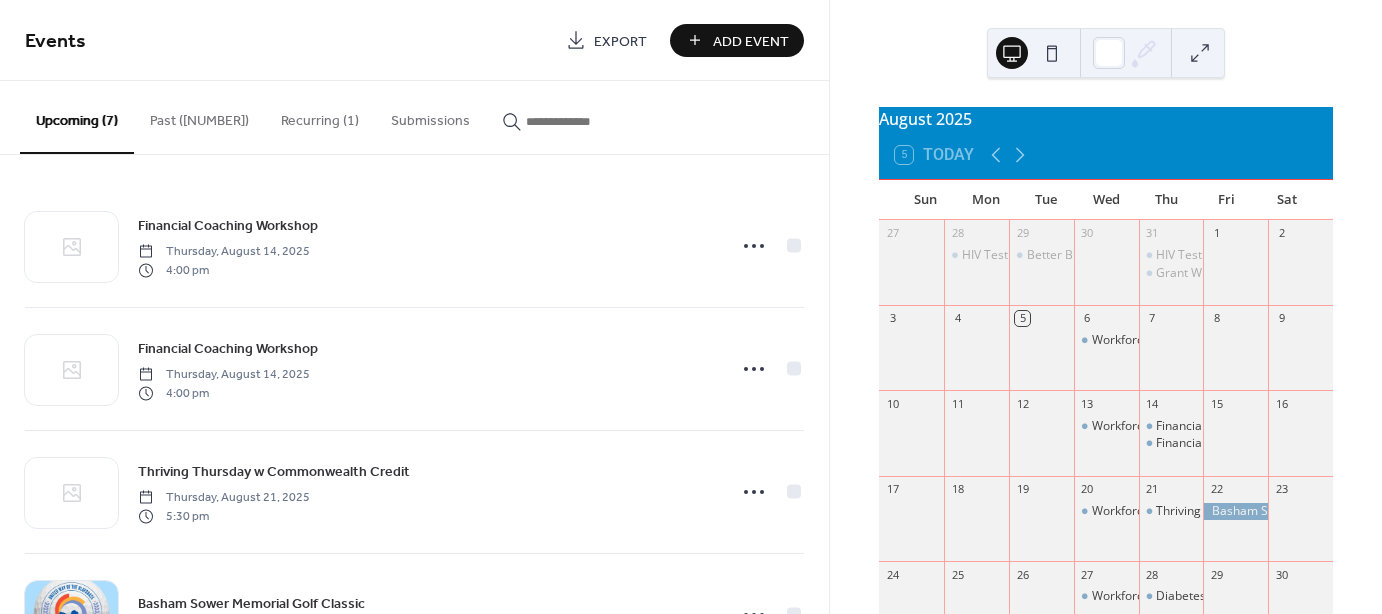 click on "Add Event" at bounding box center (751, 41) 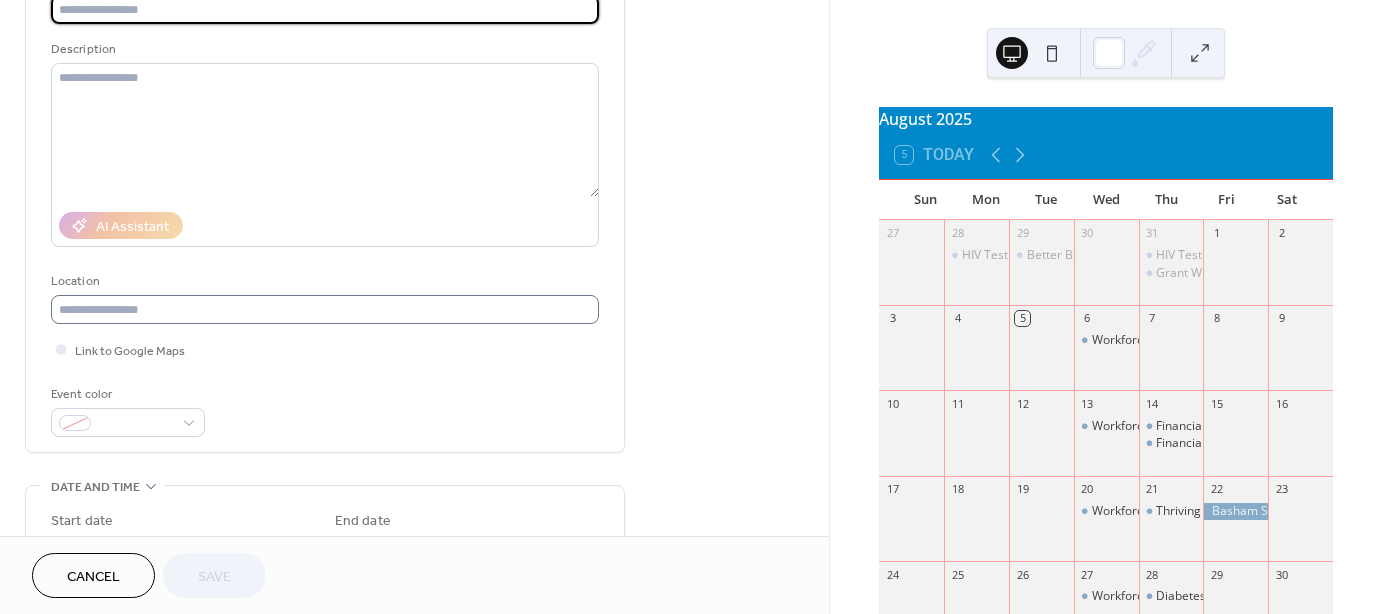 scroll, scrollTop: 333, scrollLeft: 0, axis: vertical 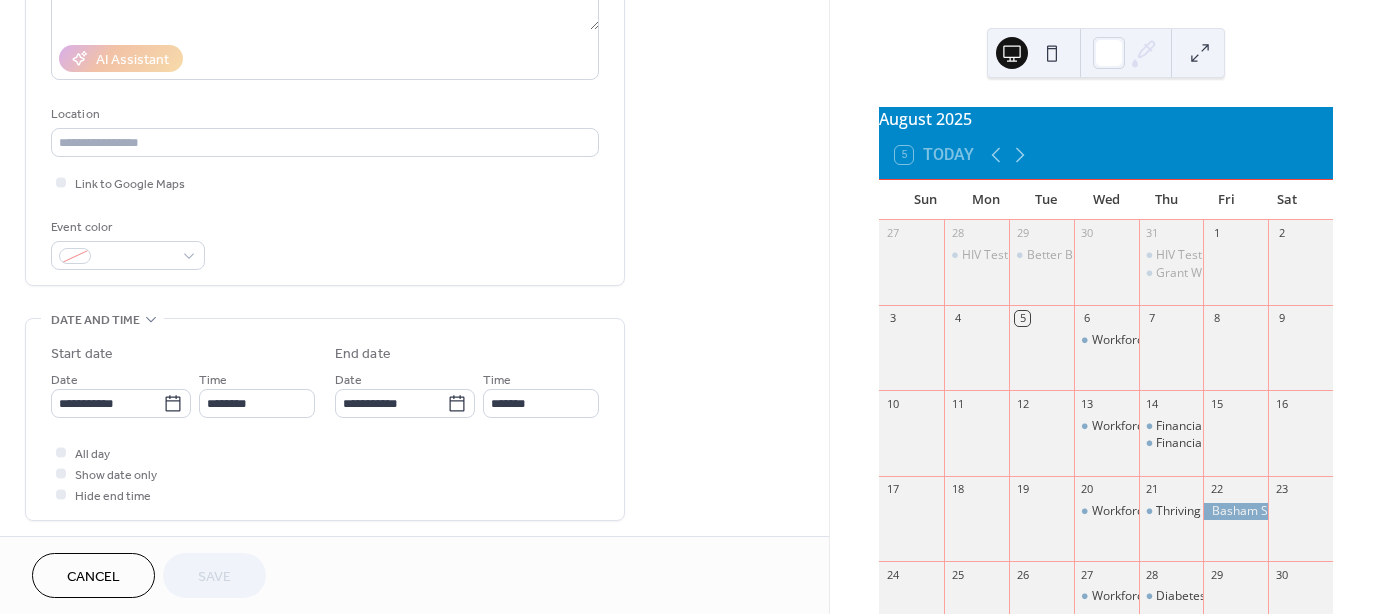 drag, startPoint x: 1274, startPoint y: 10, endPoint x: 347, endPoint y: 418, distance: 1012.8144 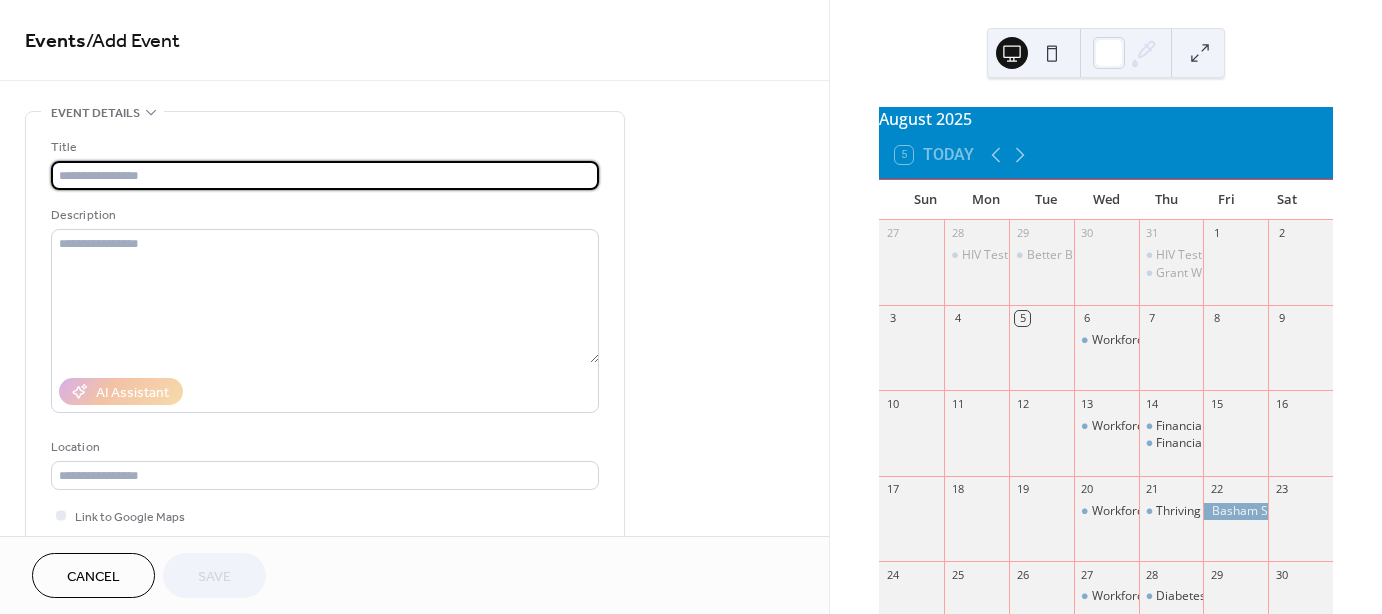 click at bounding box center [325, 175] 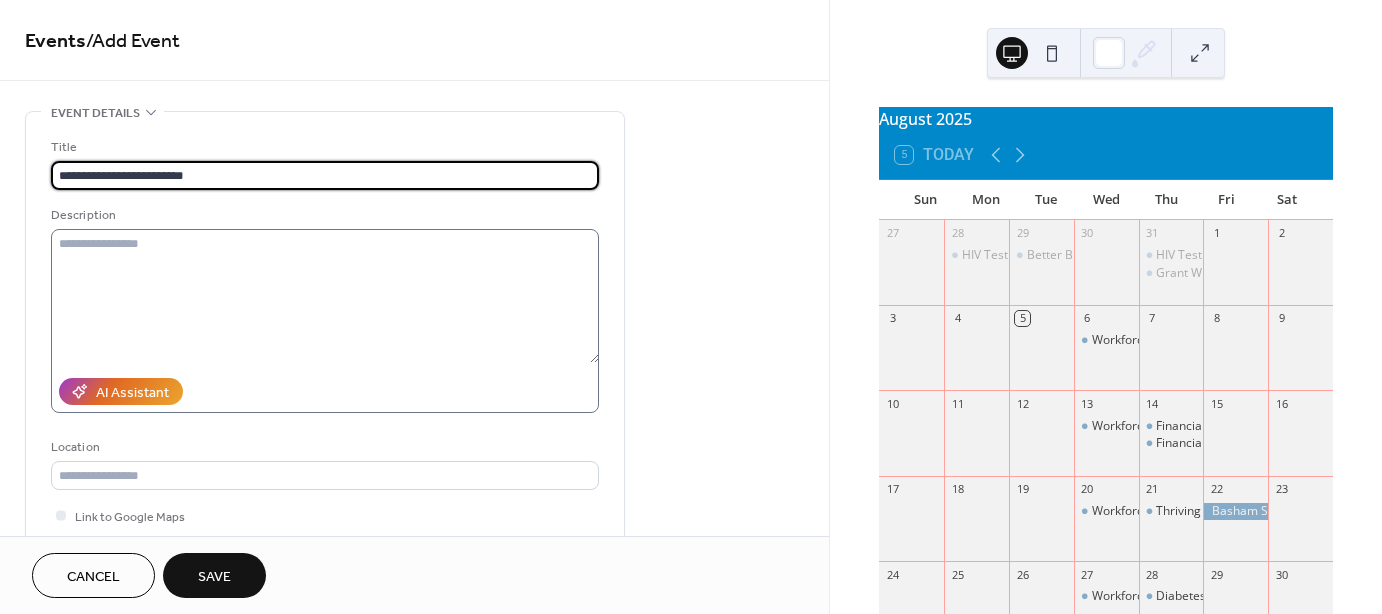 type on "**********" 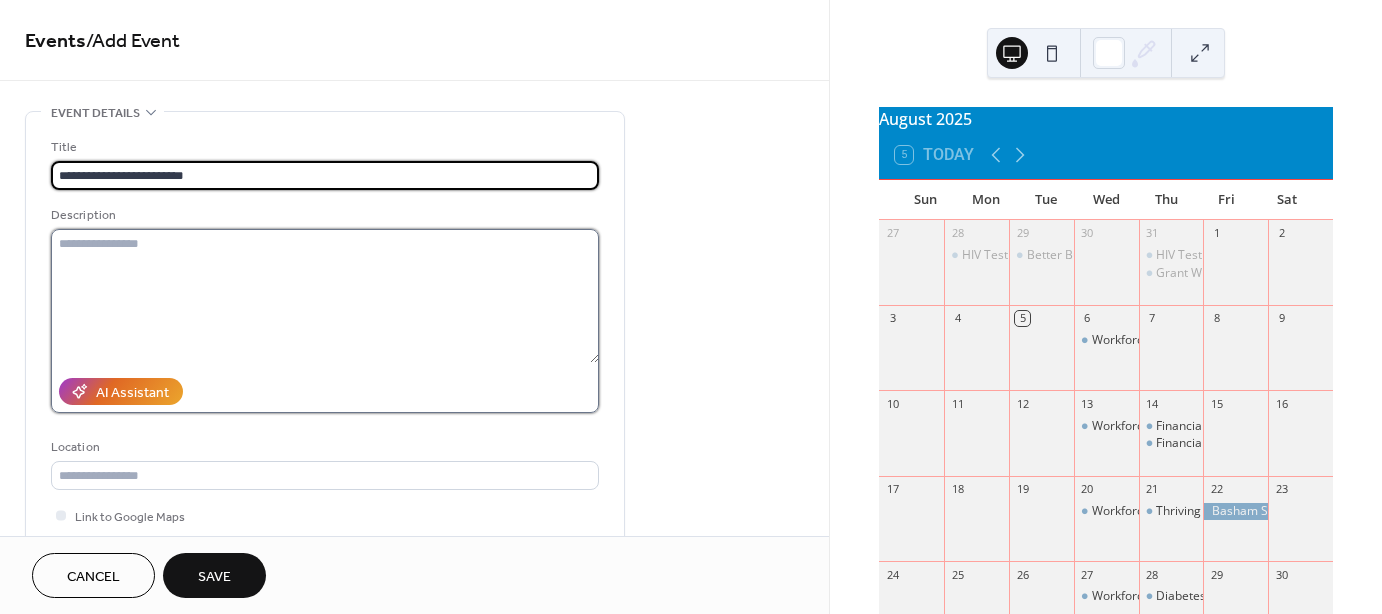 click at bounding box center (325, 296) 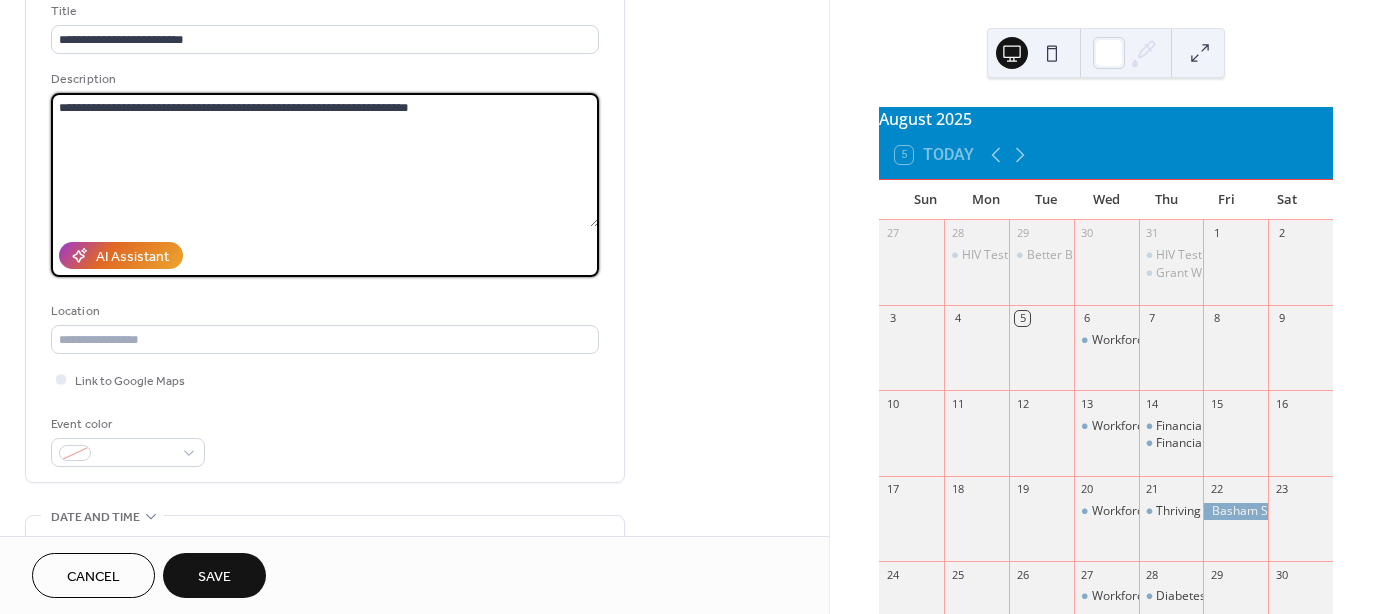 scroll, scrollTop: 166, scrollLeft: 0, axis: vertical 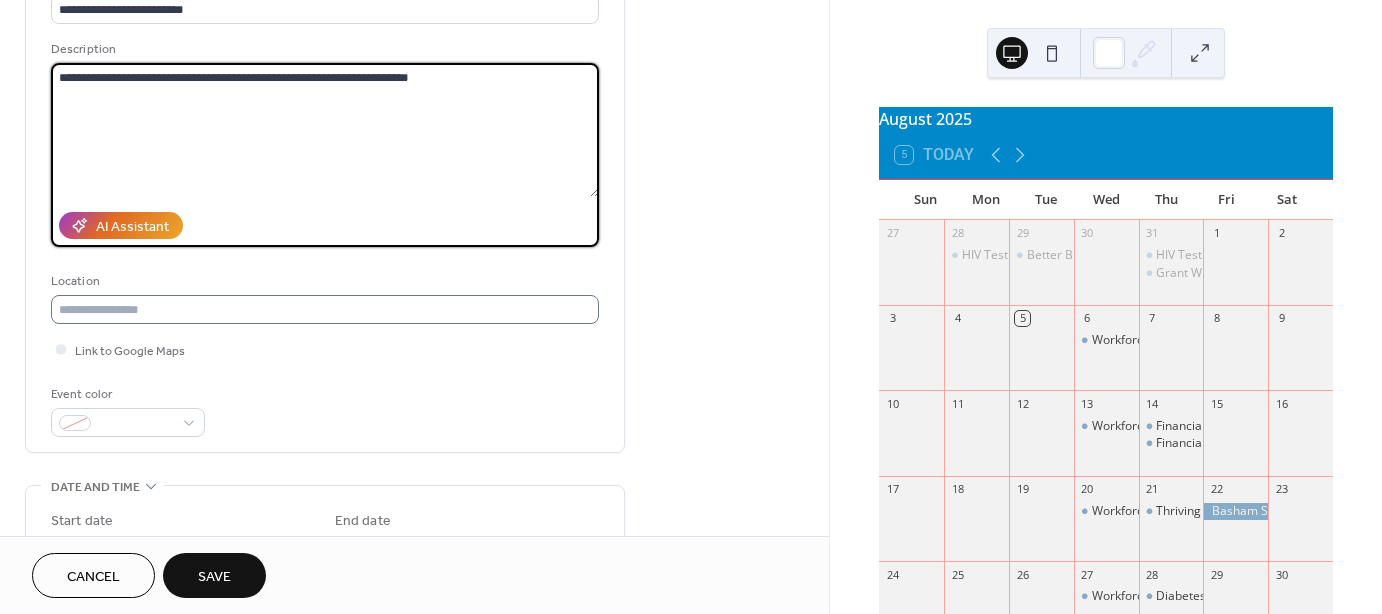 type on "**********" 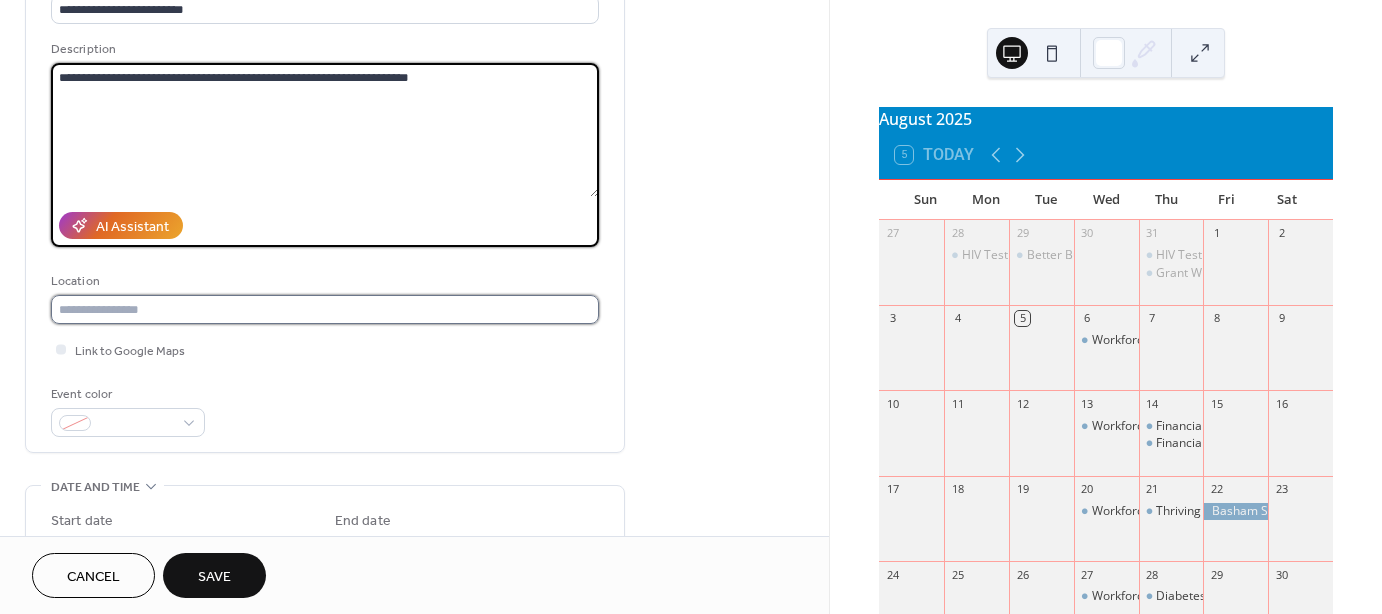 click at bounding box center (325, 309) 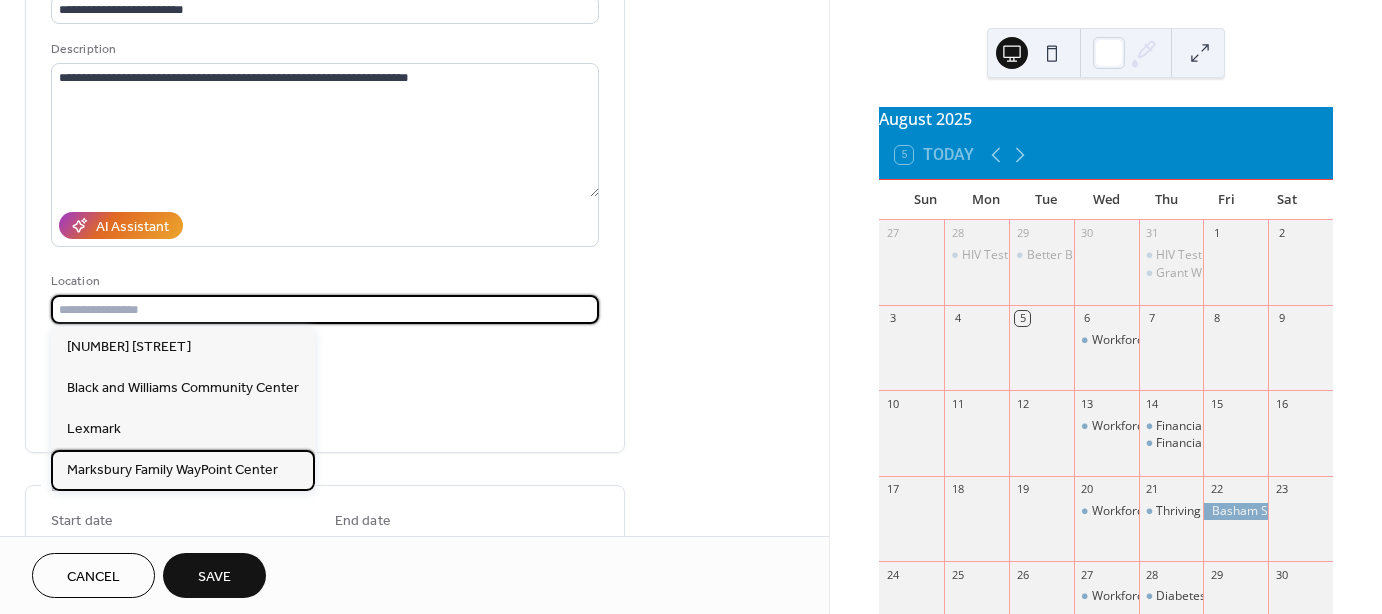 click on "Marksbury Family WayPoint Center" at bounding box center (172, 470) 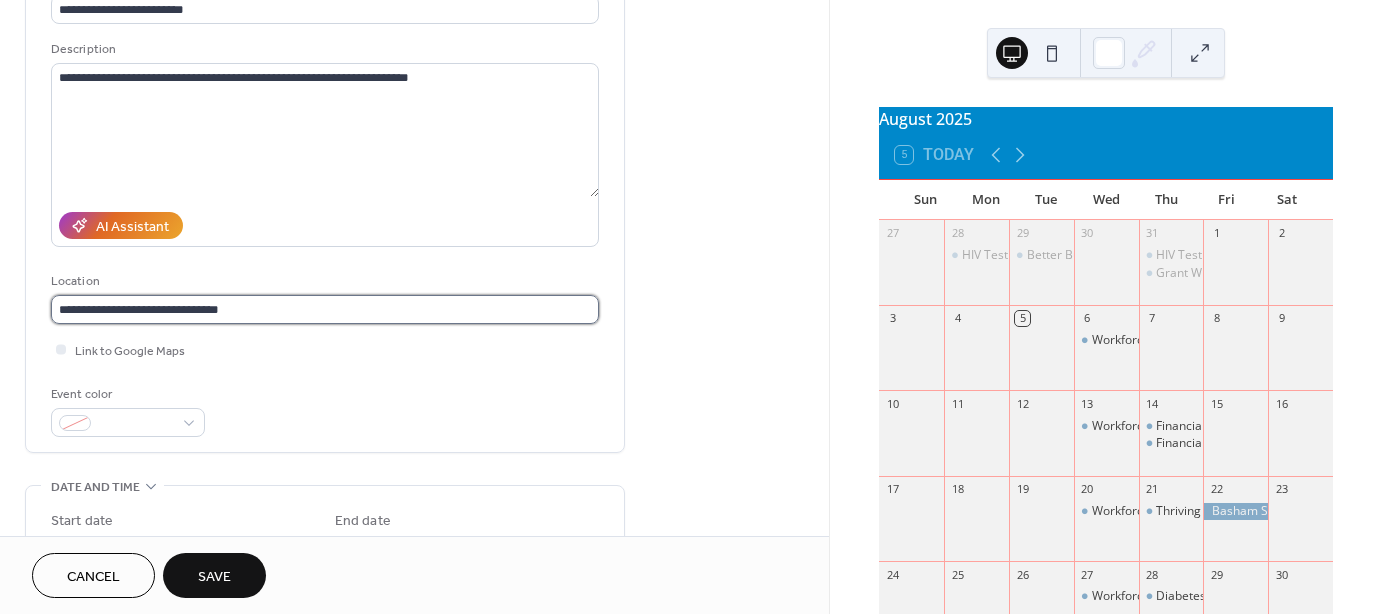 click on "**********" at bounding box center (325, 309) 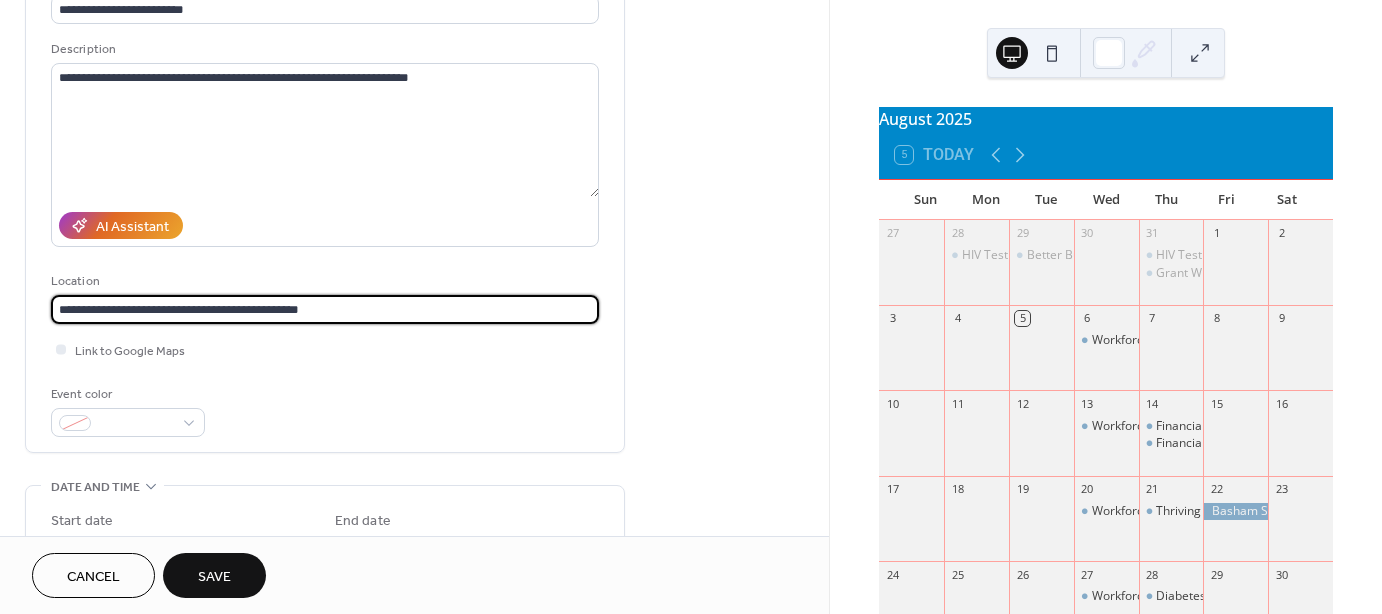 scroll, scrollTop: 333, scrollLeft: 0, axis: vertical 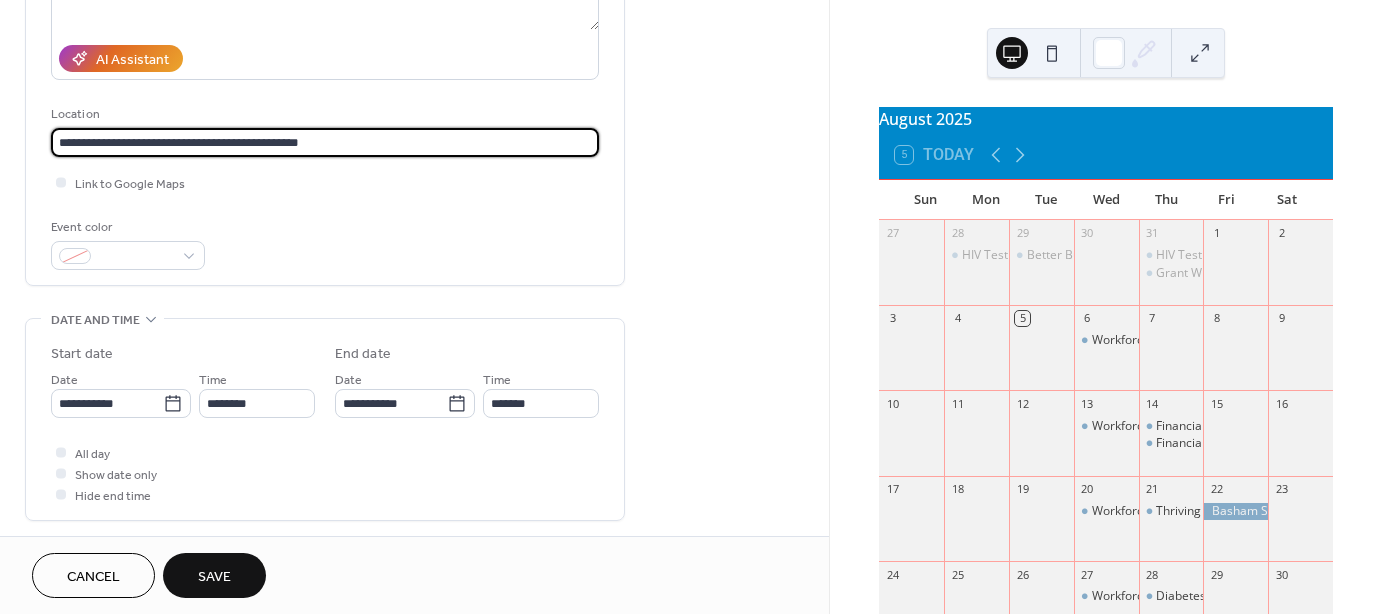 type on "**********" 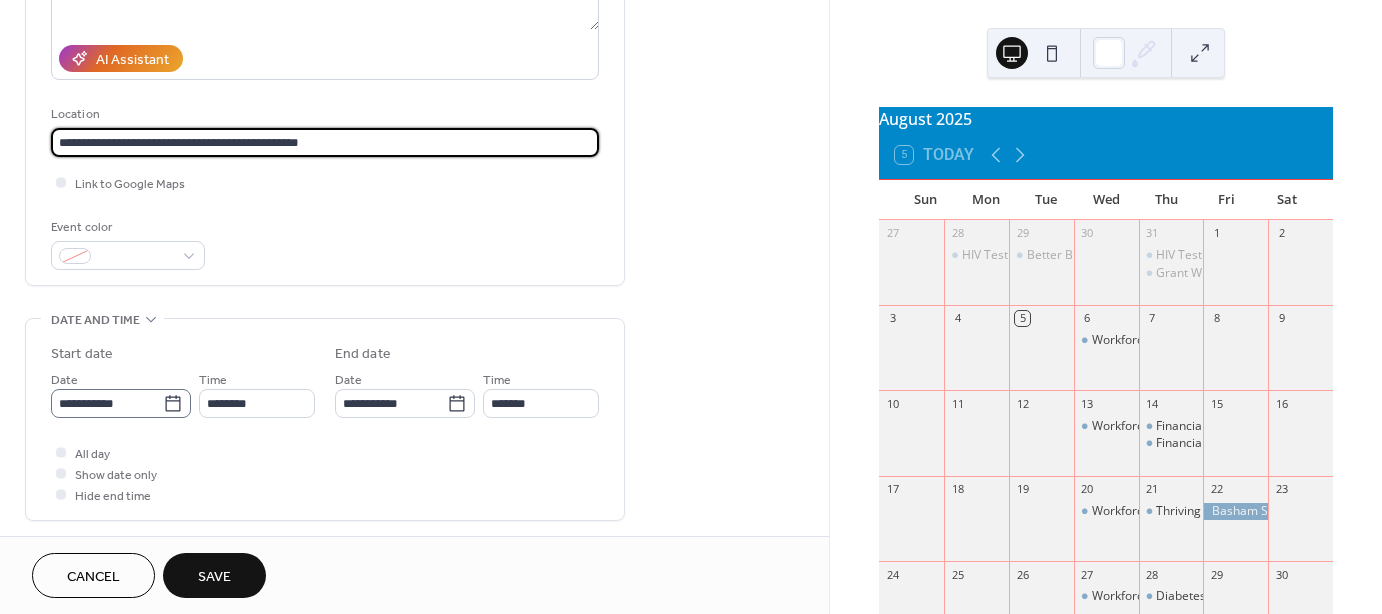 click 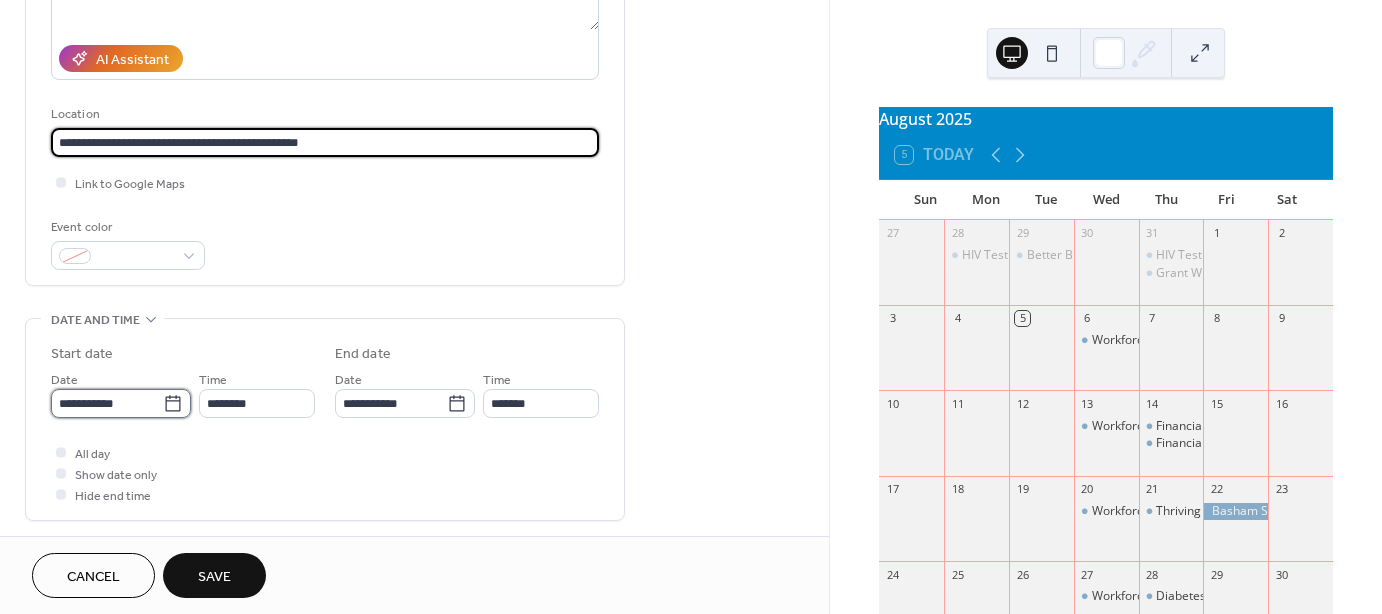 click on "**********" at bounding box center [107, 403] 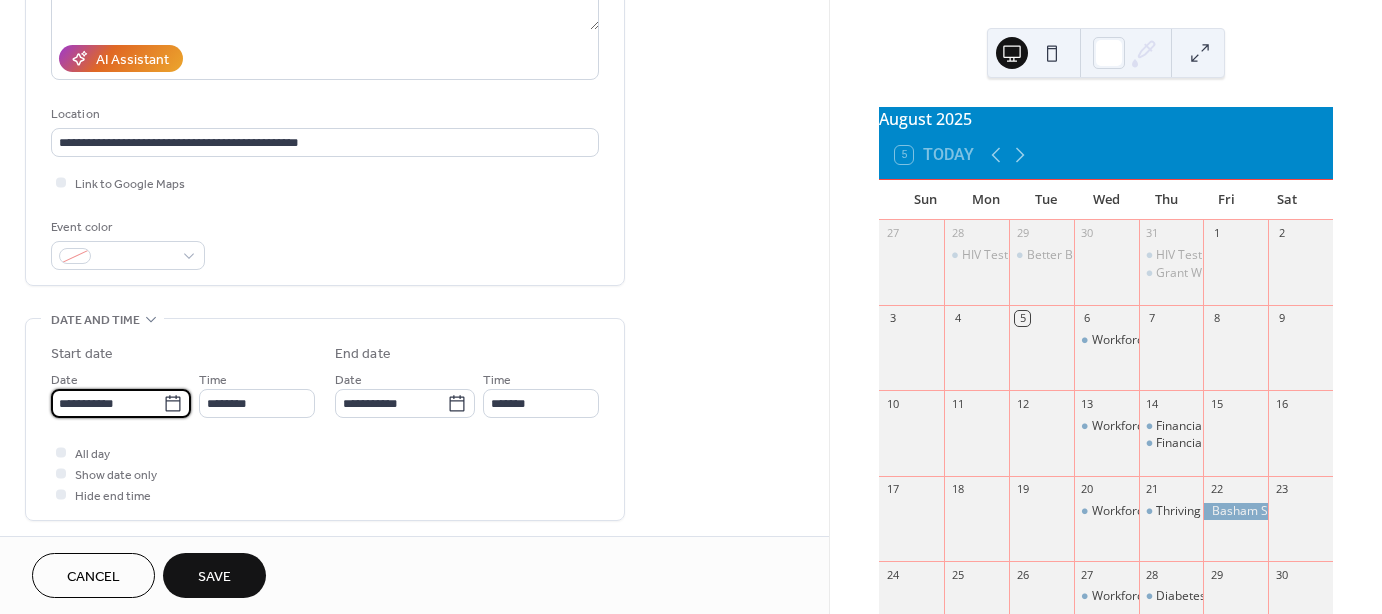 type 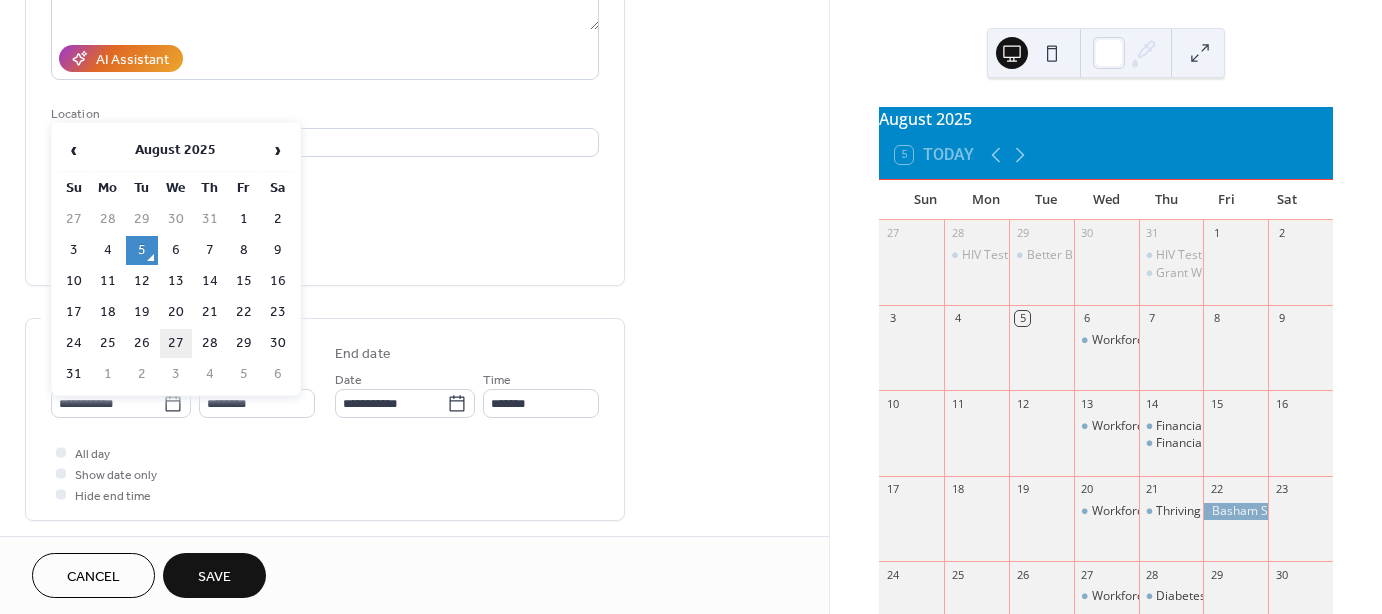 click on "27" at bounding box center (176, 343) 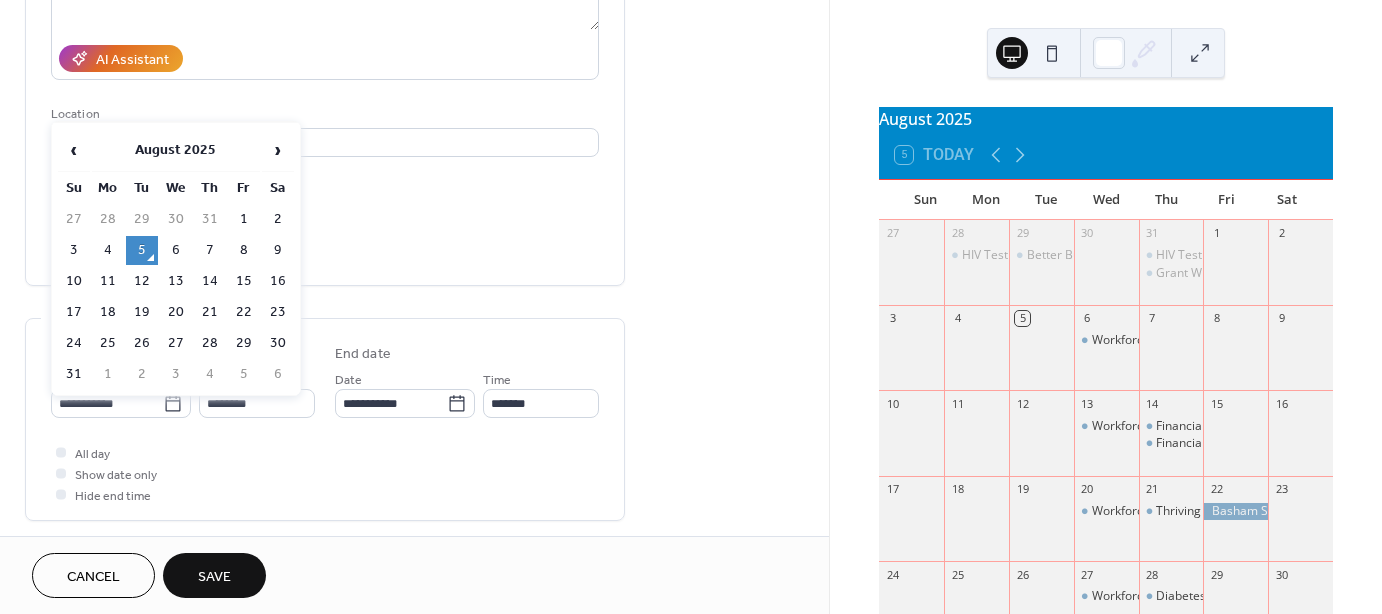 type on "**********" 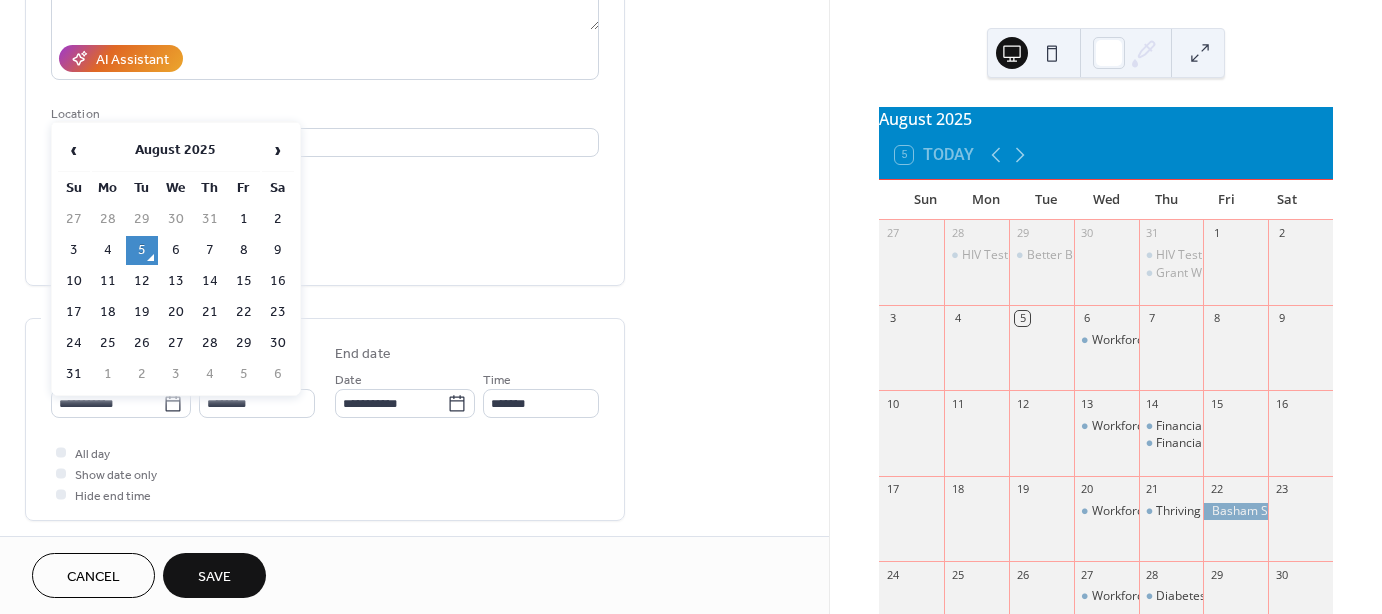 type on "**********" 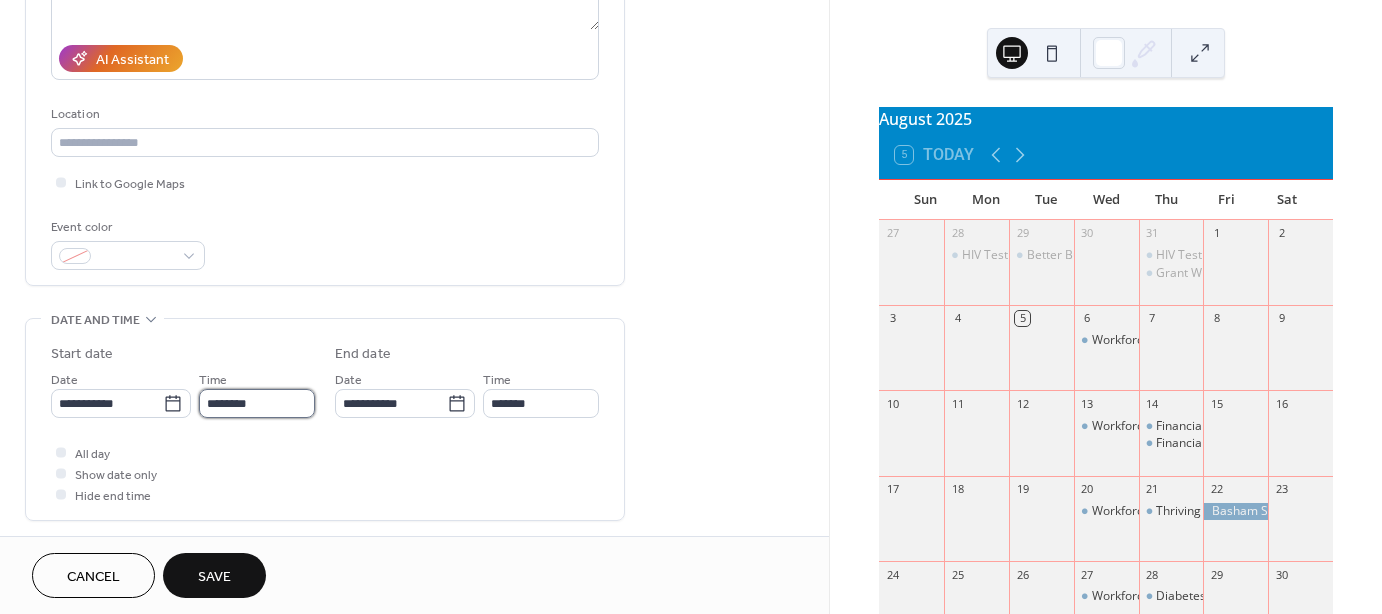 click on "********" at bounding box center [257, 403] 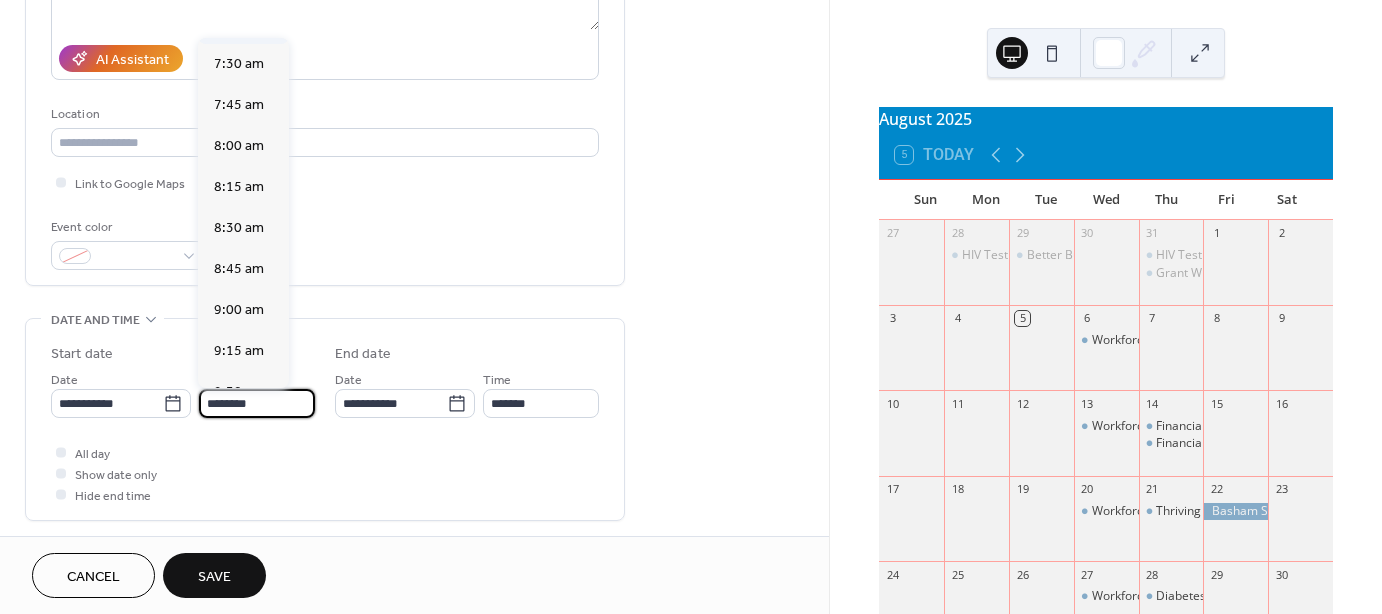 scroll, scrollTop: 1301, scrollLeft: 0, axis: vertical 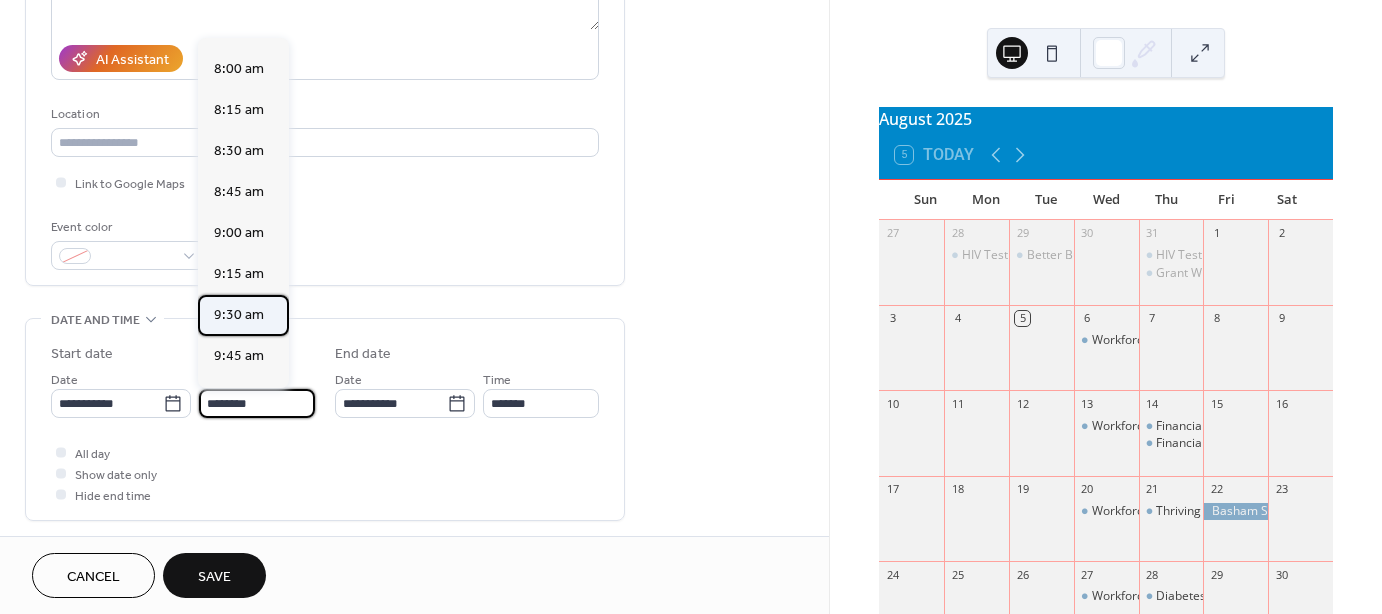 click on "9:30 am" at bounding box center (239, 314) 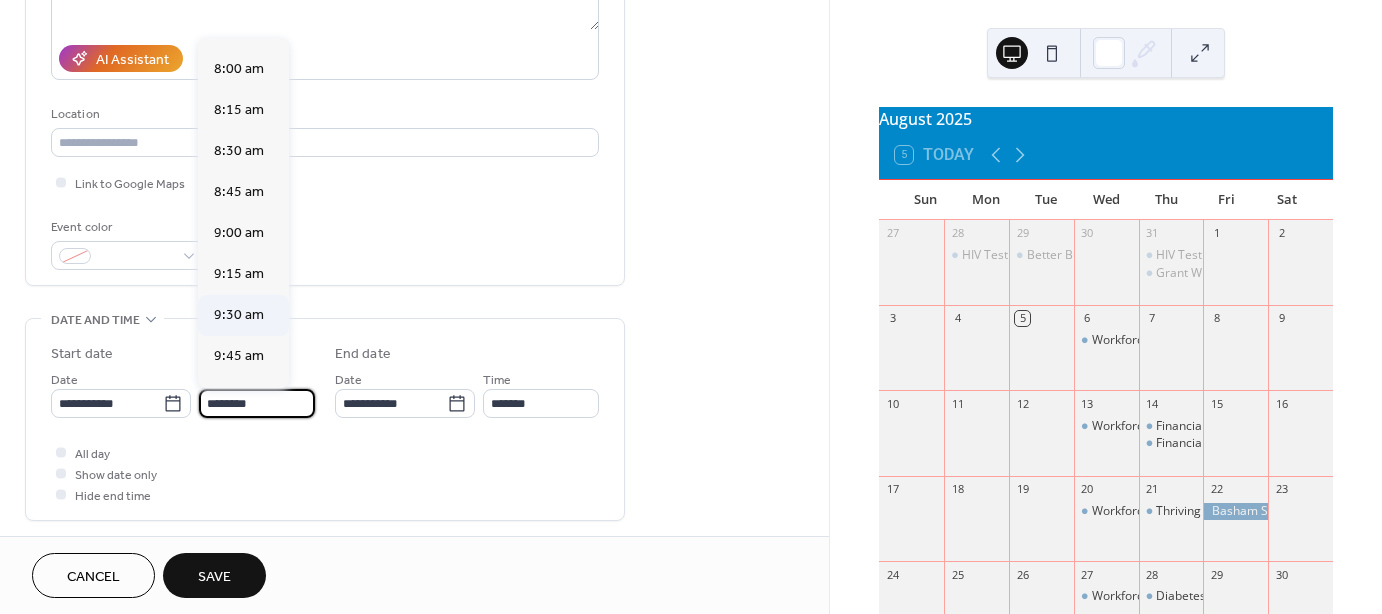 type on "*******" 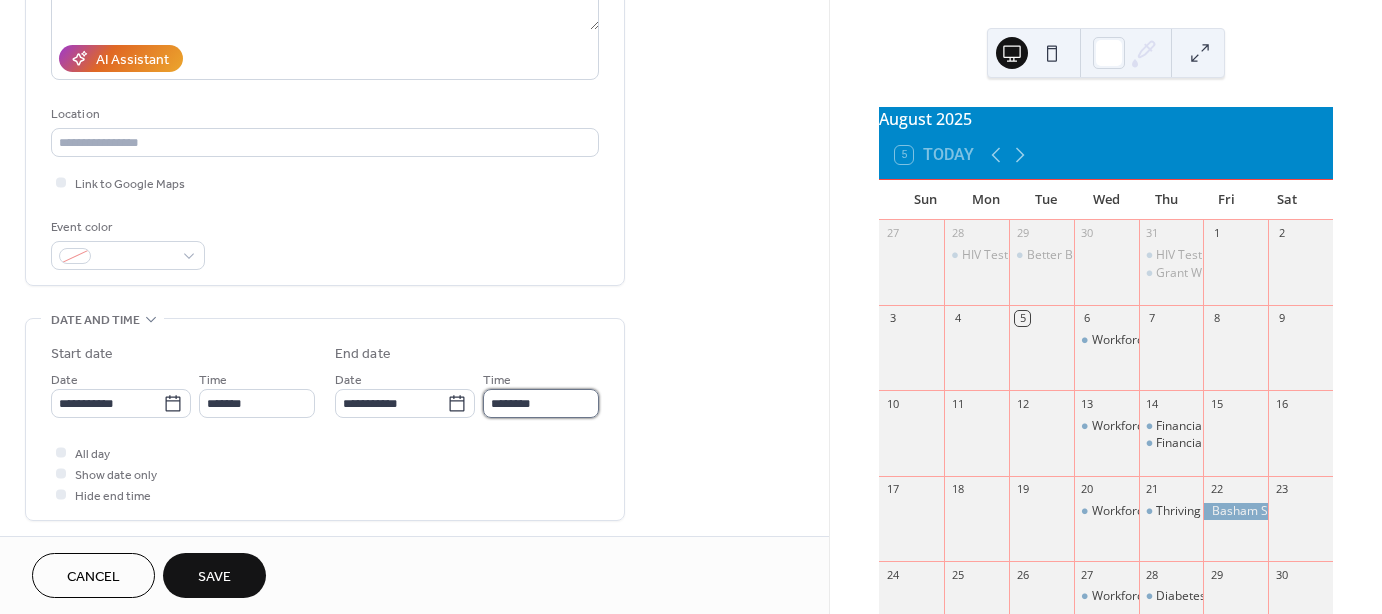 click on "********" at bounding box center (541, 403) 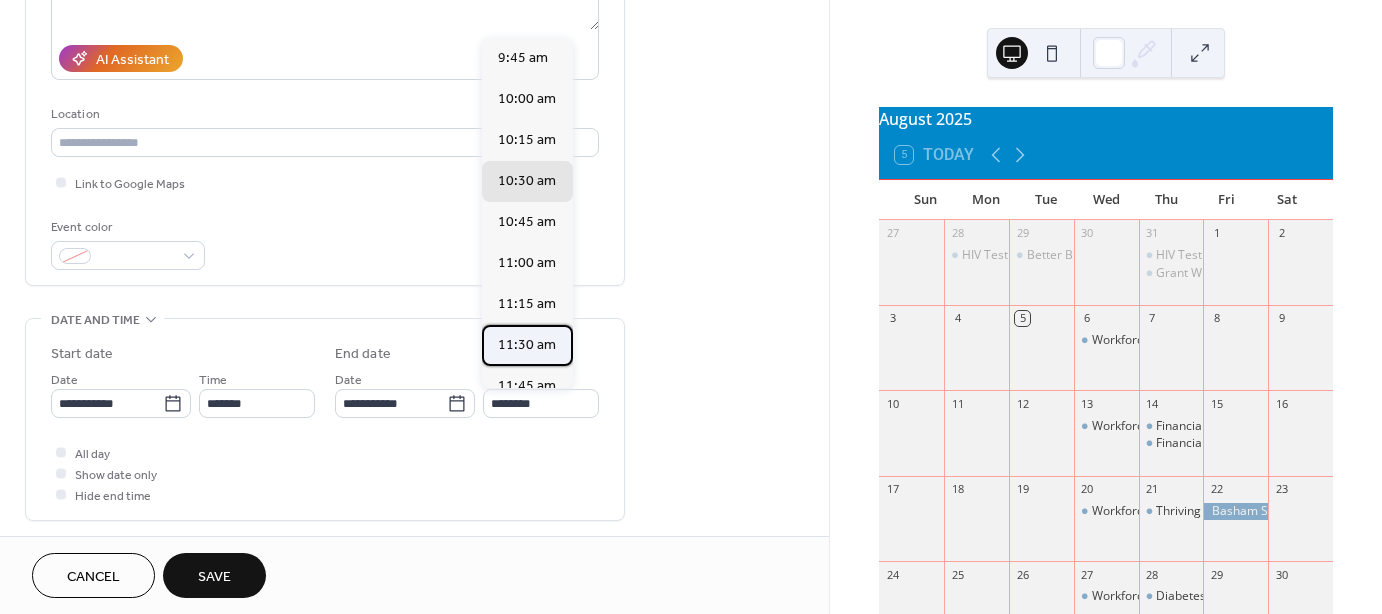 click on "11:30 am" at bounding box center [527, 344] 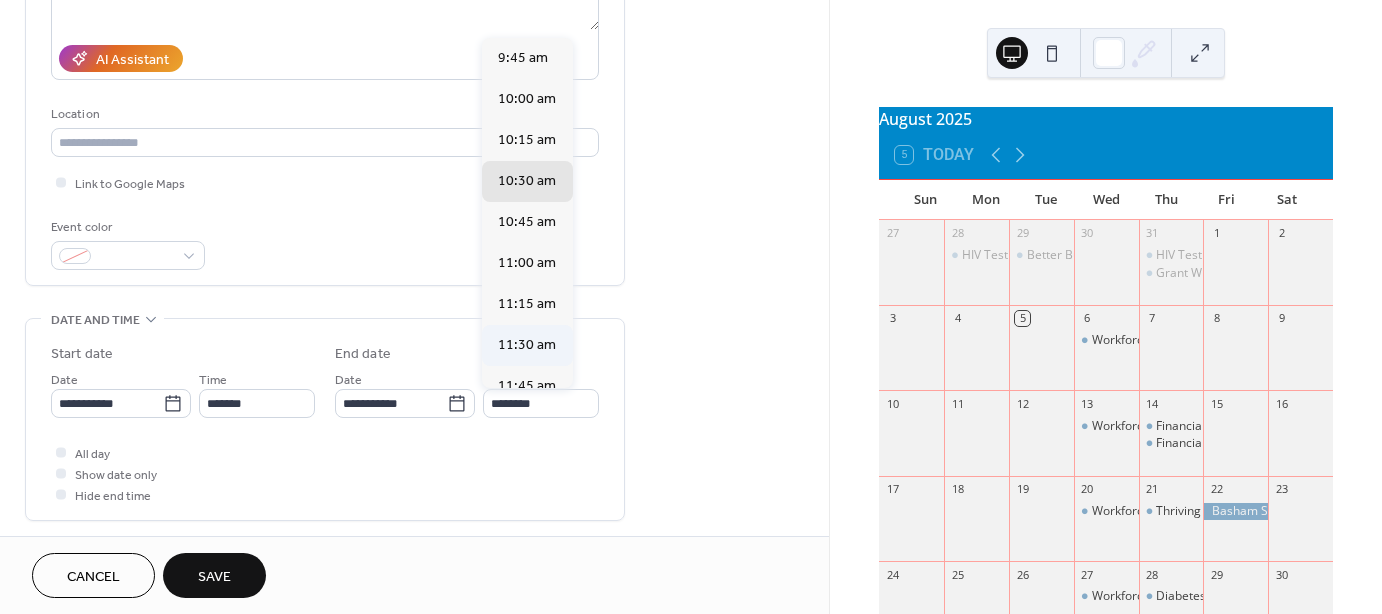 type on "********" 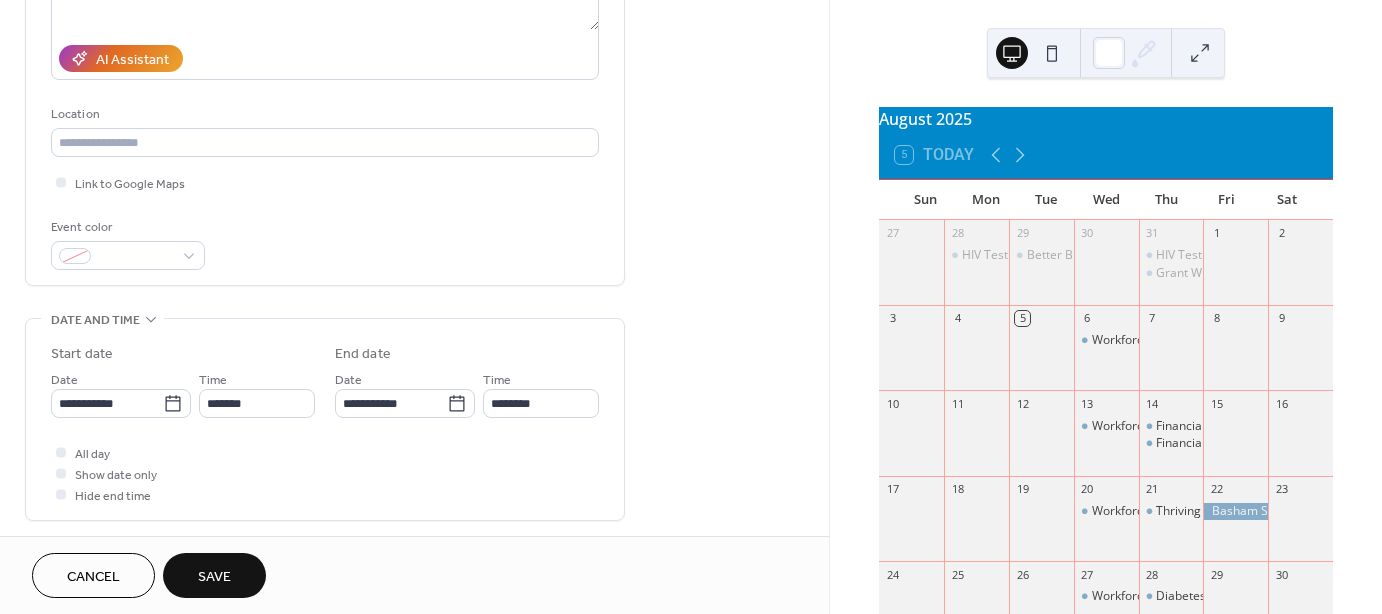 scroll, scrollTop: 500, scrollLeft: 0, axis: vertical 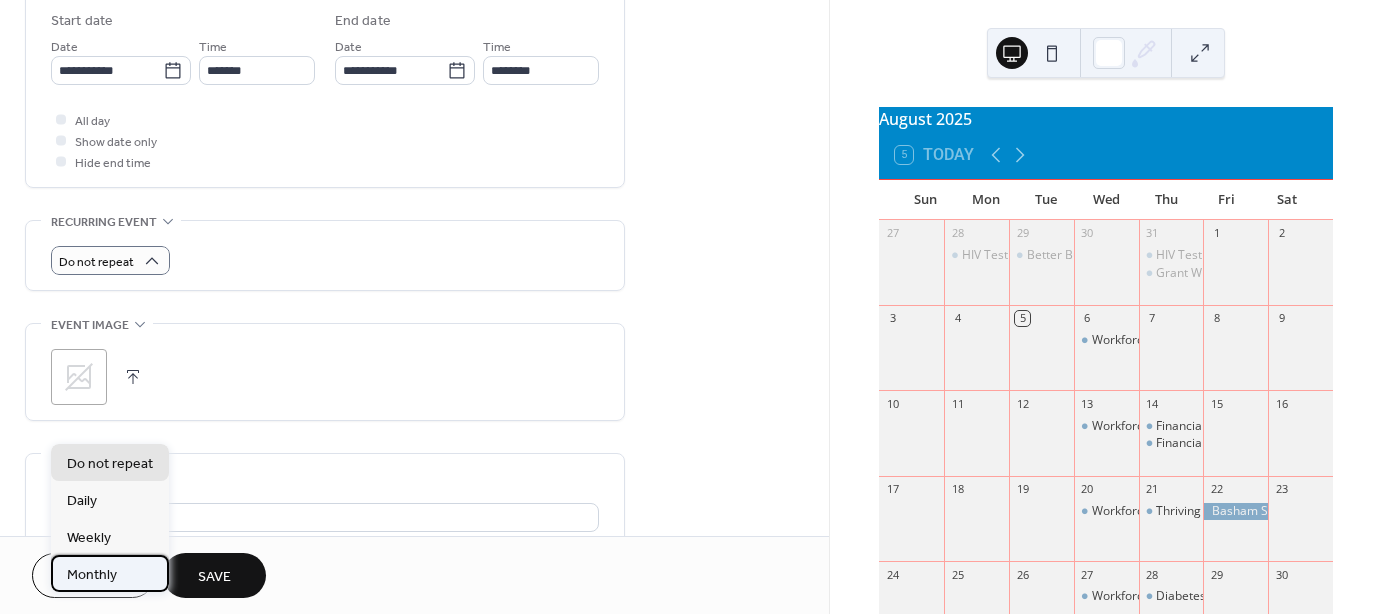 click on "Monthly" at bounding box center (92, 574) 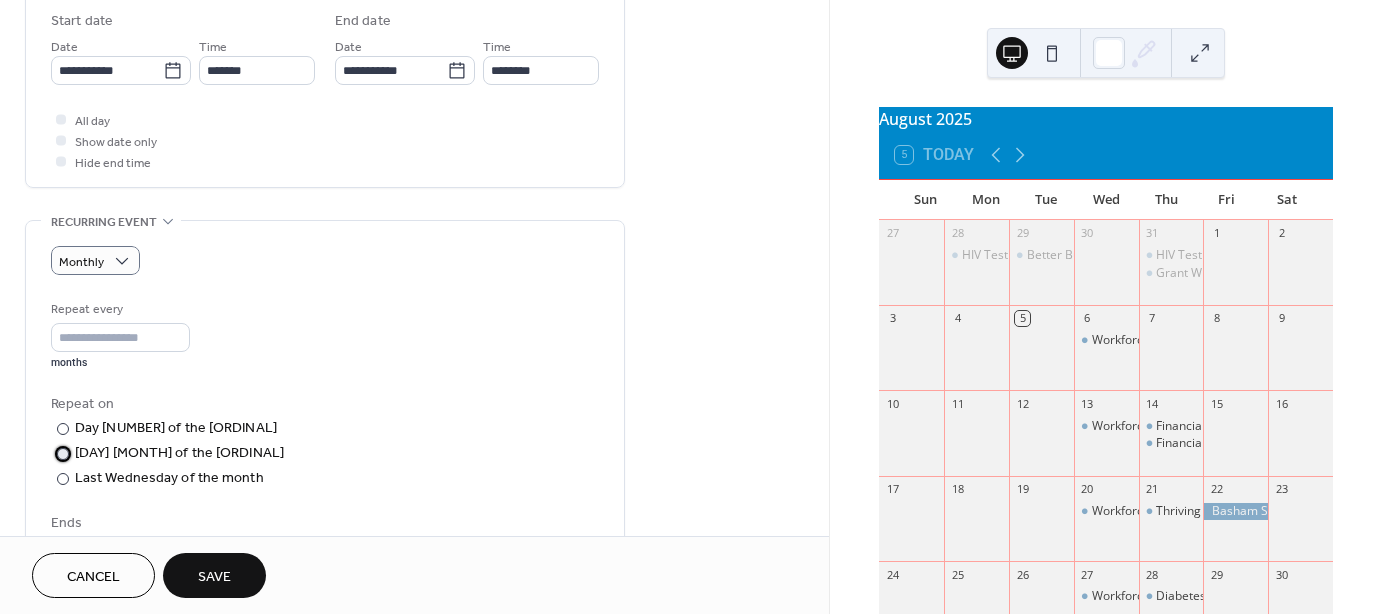 click on "​" at bounding box center [61, 453] 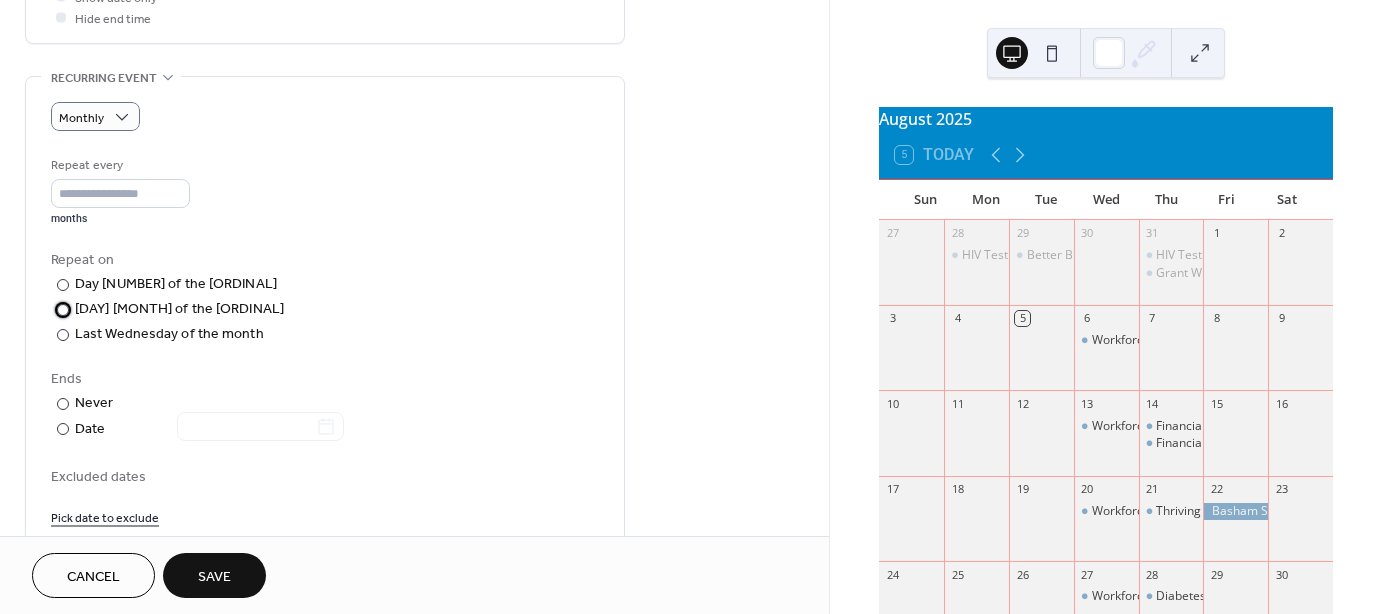 scroll, scrollTop: 833, scrollLeft: 0, axis: vertical 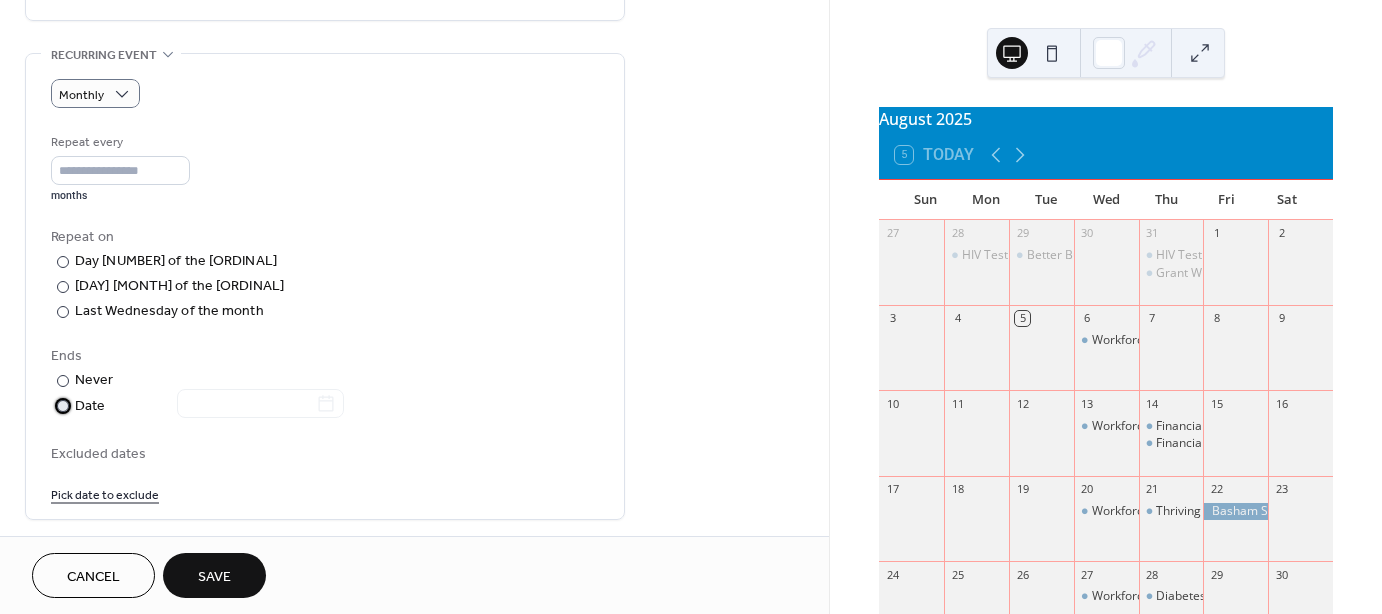 click at bounding box center [63, 406] 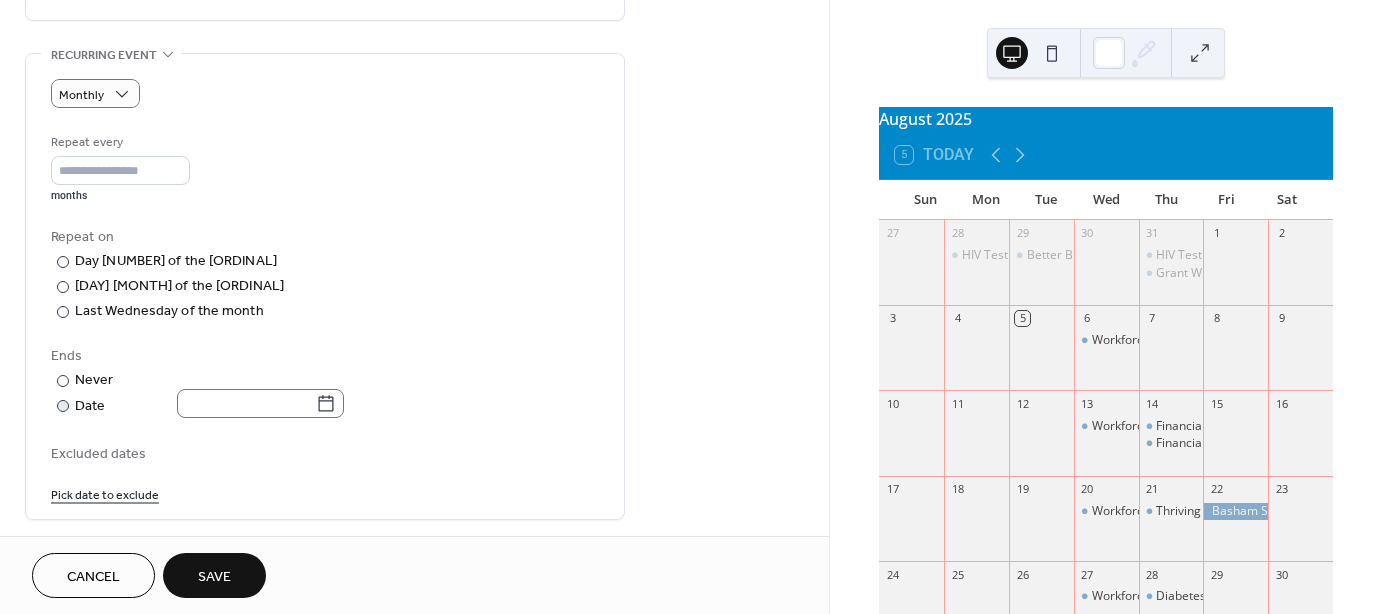 click 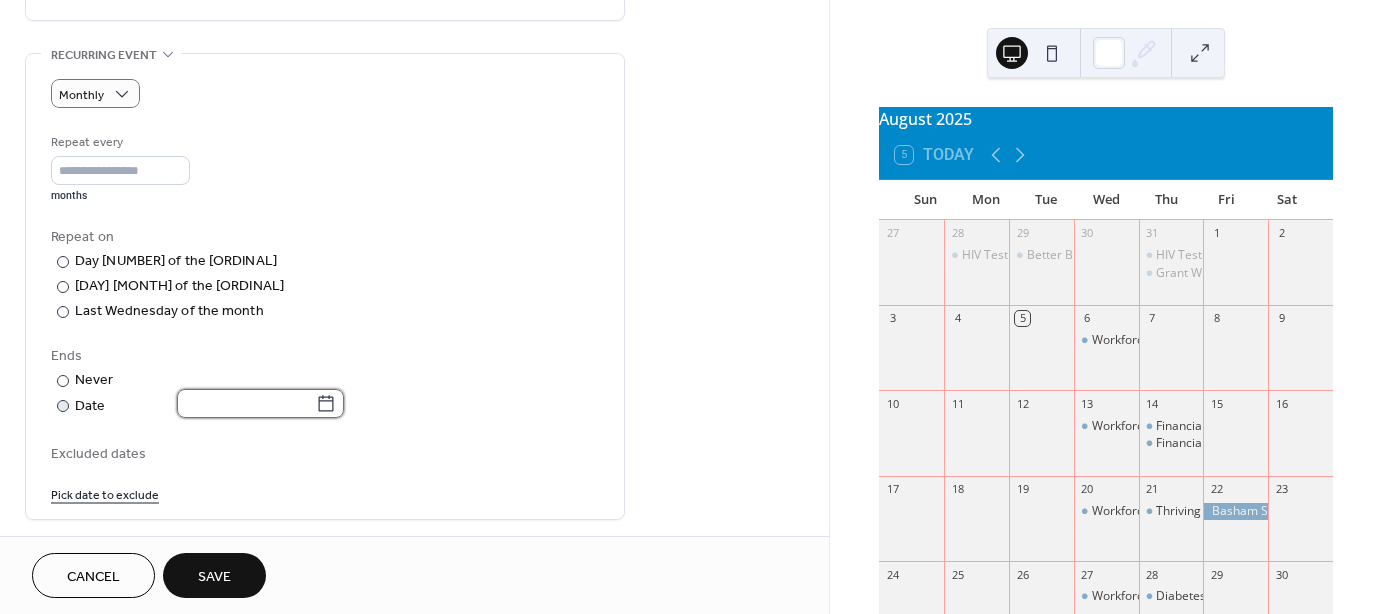 click at bounding box center [246, 403] 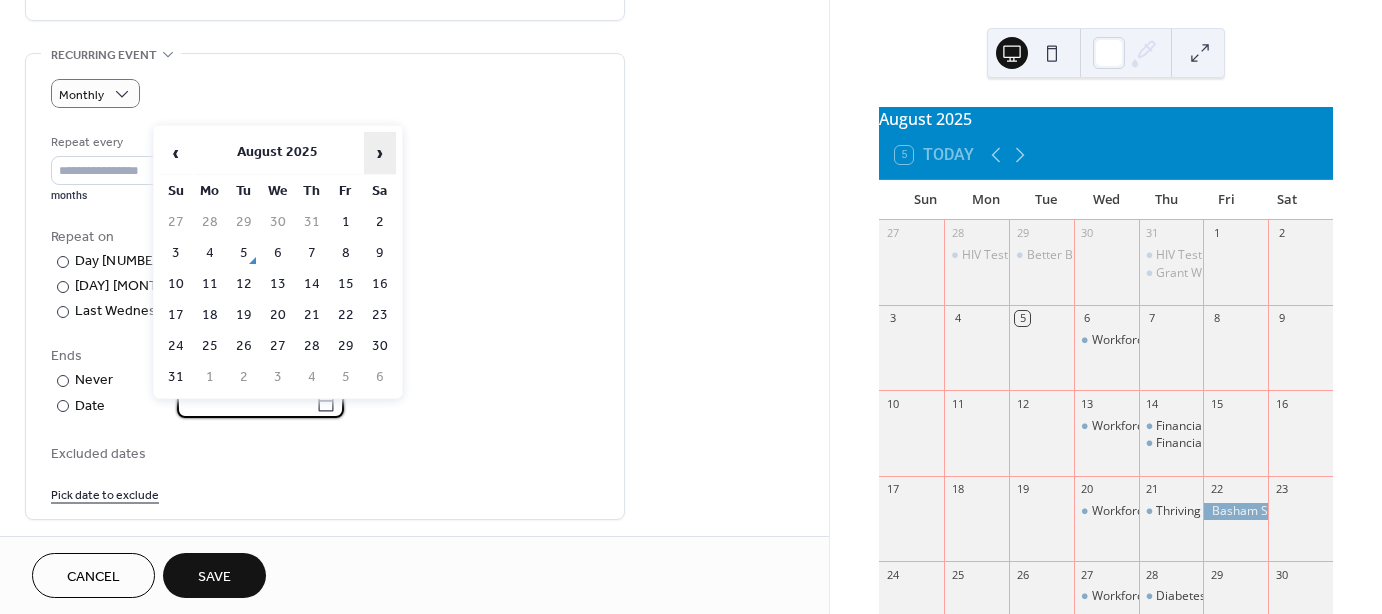 click on "›" at bounding box center [380, 153] 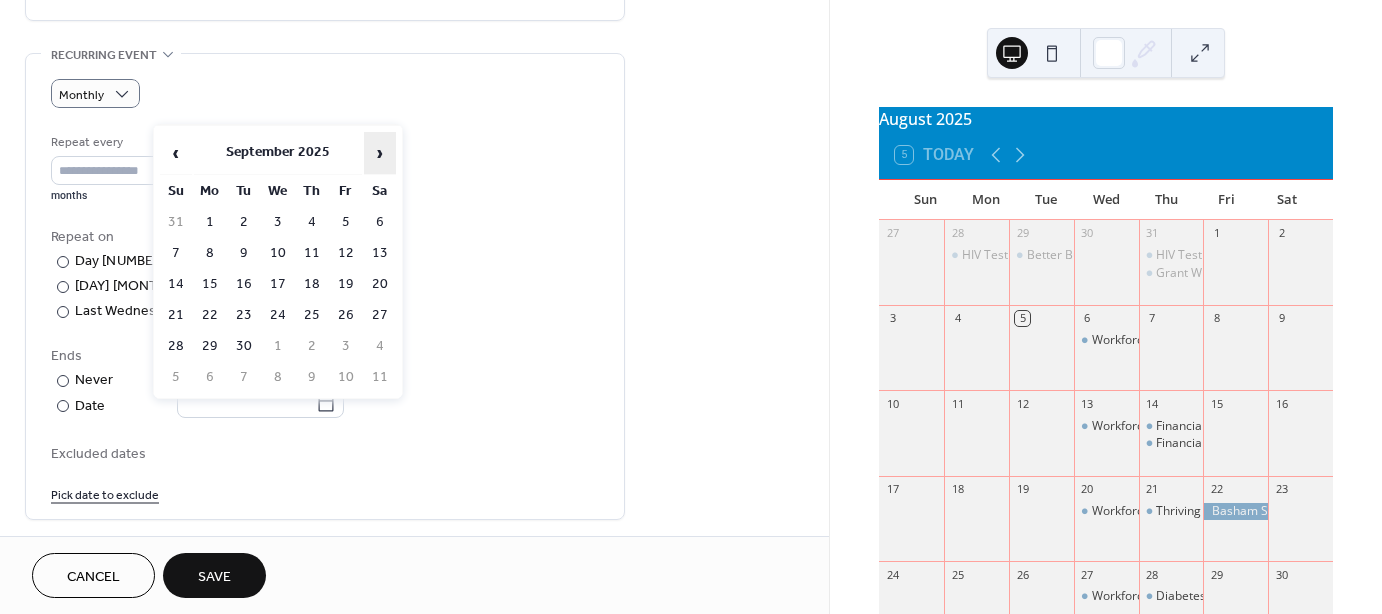 click on "›" at bounding box center [380, 153] 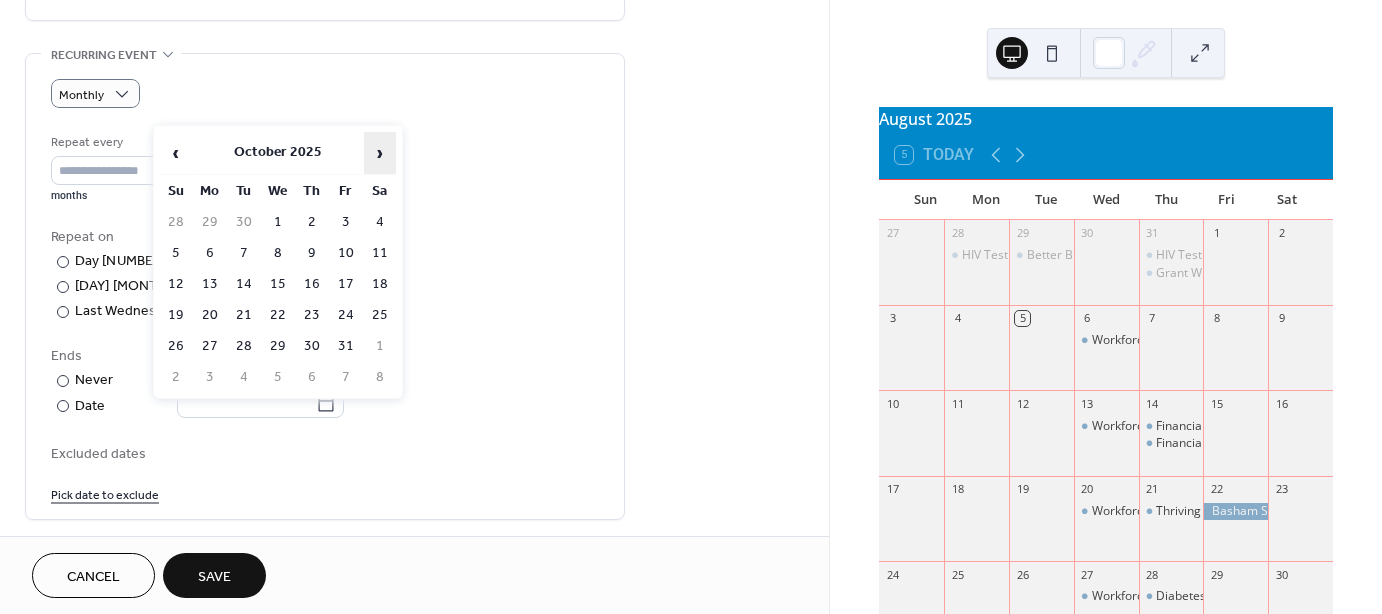click on "›" at bounding box center [380, 153] 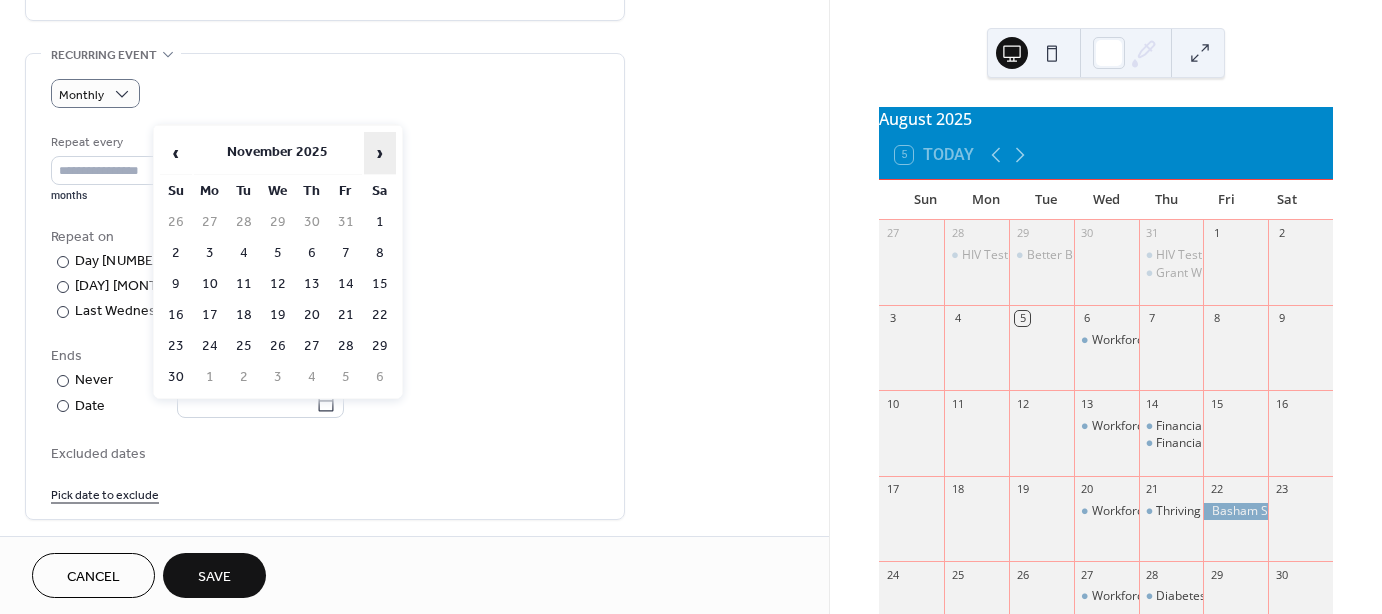 click on "›" at bounding box center [380, 153] 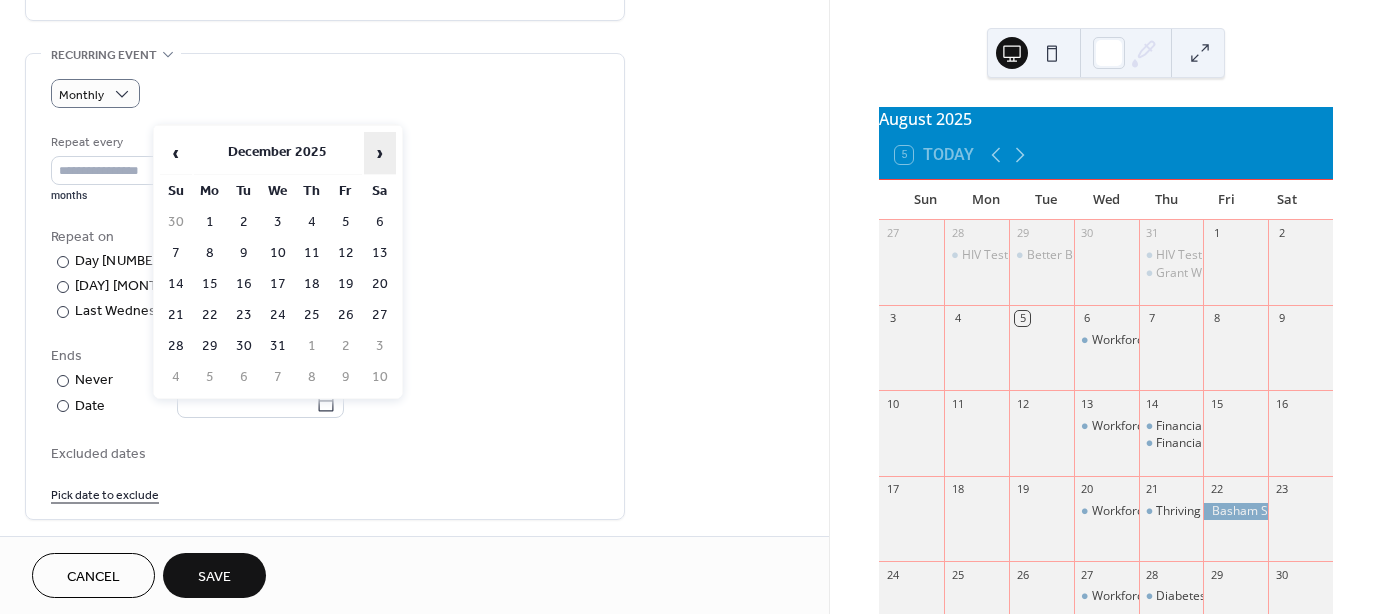click on "›" at bounding box center (380, 153) 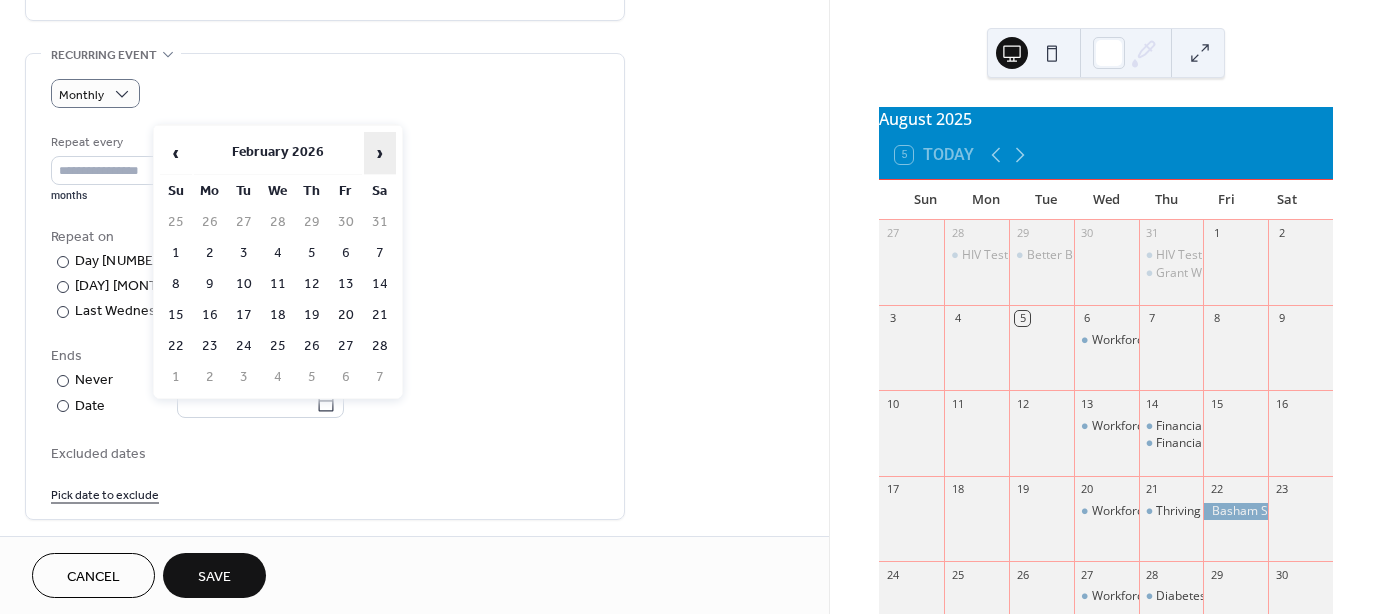 click on "›" at bounding box center (380, 153) 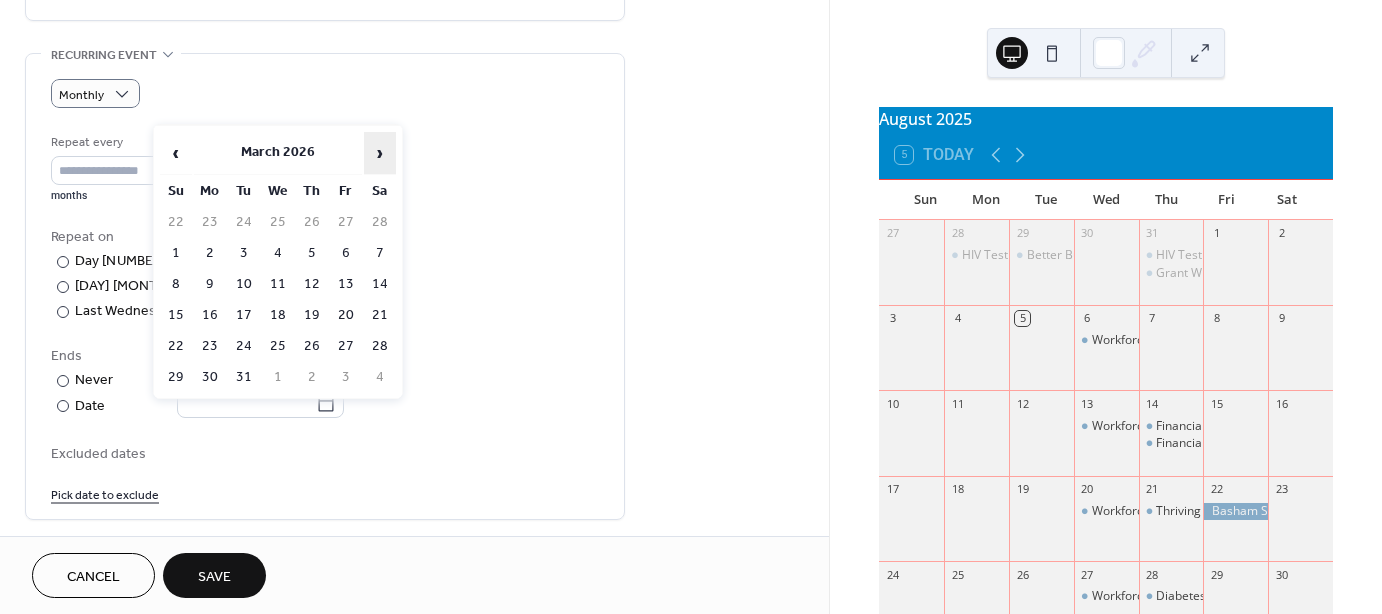click on "›" at bounding box center [380, 153] 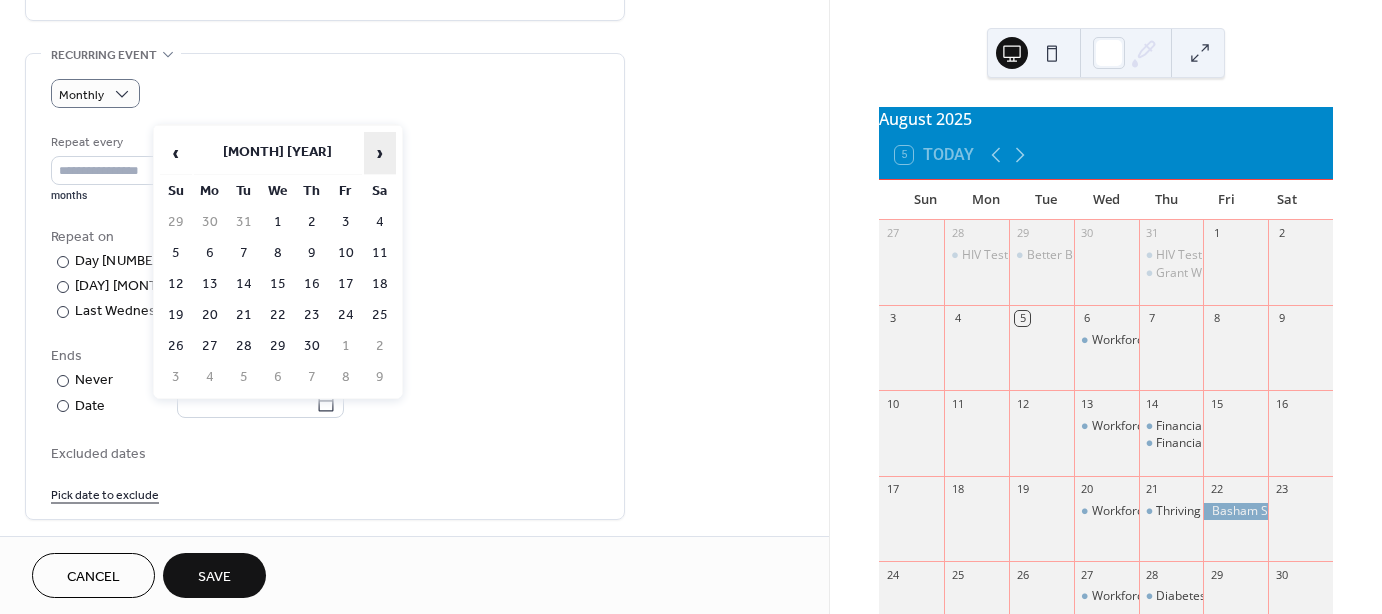 click on "›" at bounding box center (380, 153) 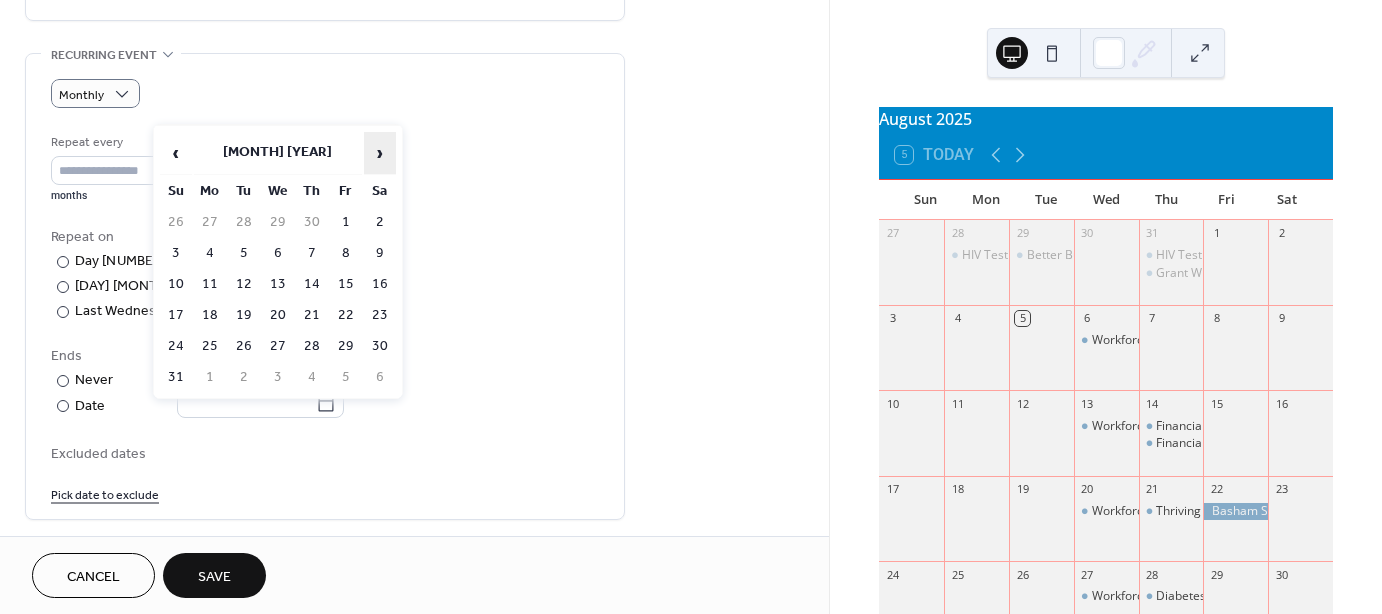 click on "›" at bounding box center (380, 153) 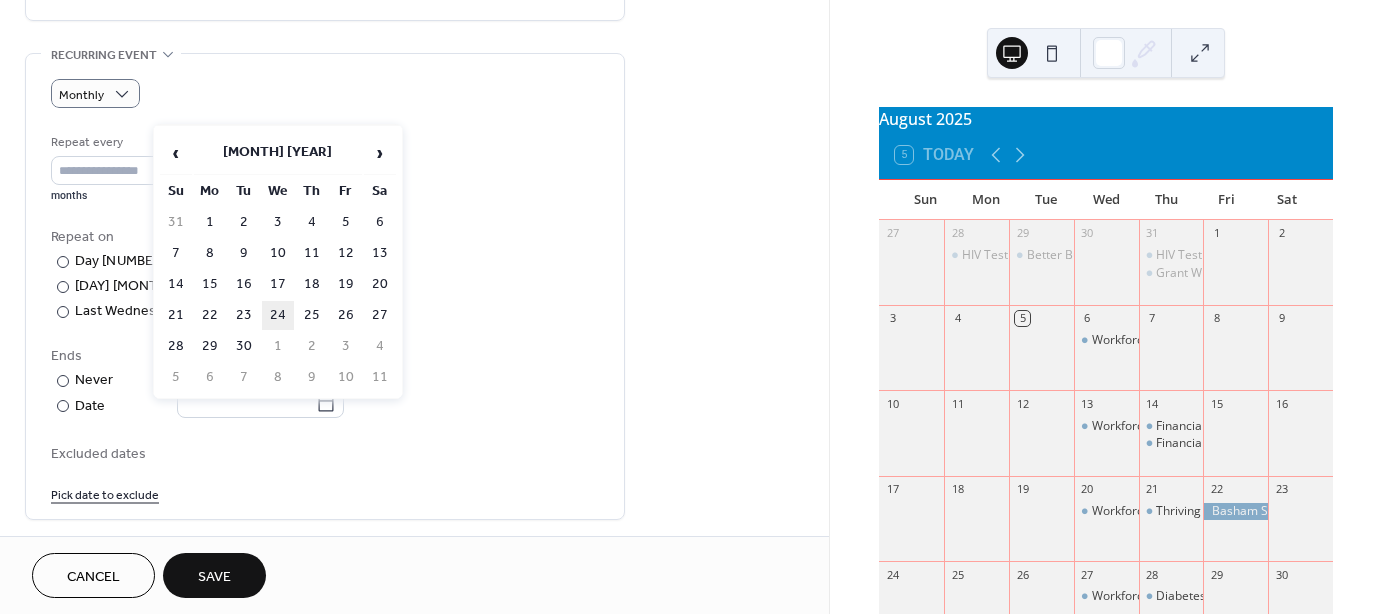 click on "24" at bounding box center (278, 315) 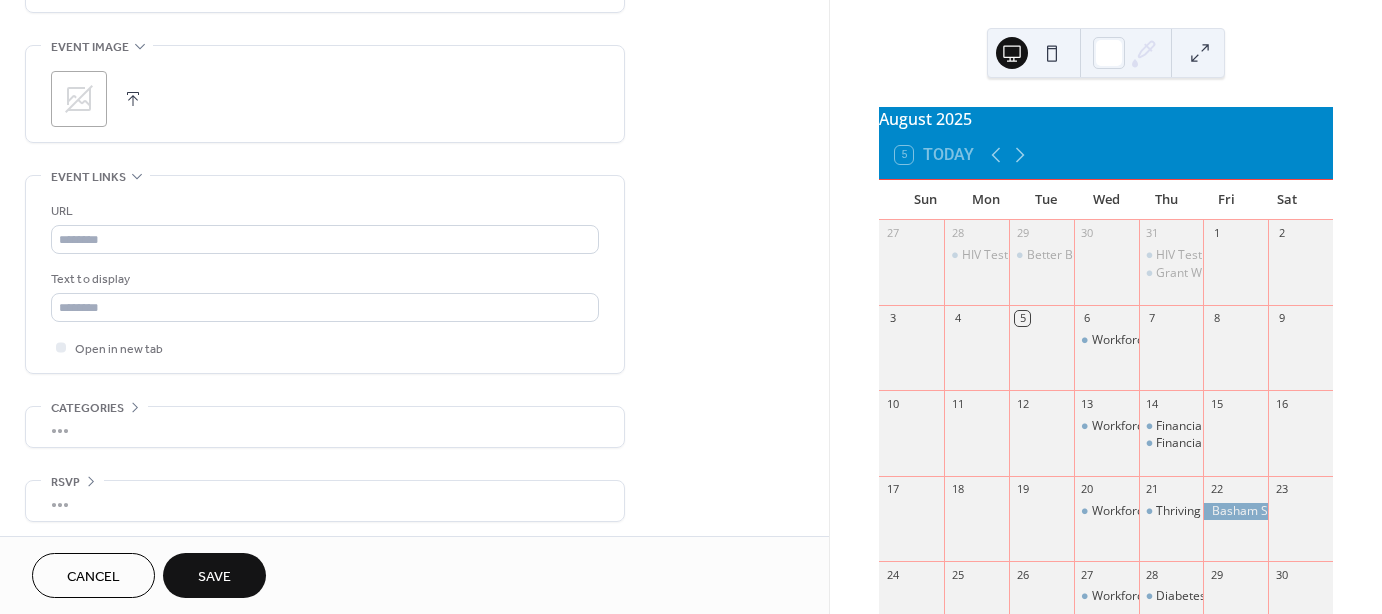 scroll, scrollTop: 1343, scrollLeft: 0, axis: vertical 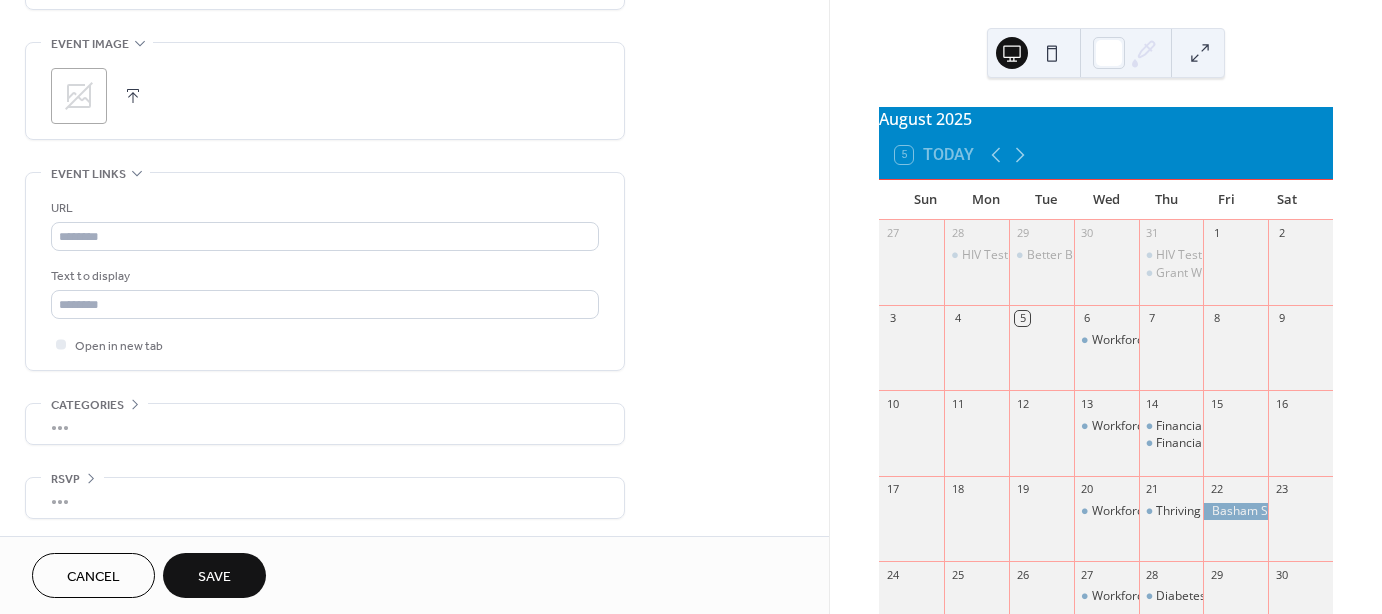 click on "Save" at bounding box center [214, 575] 